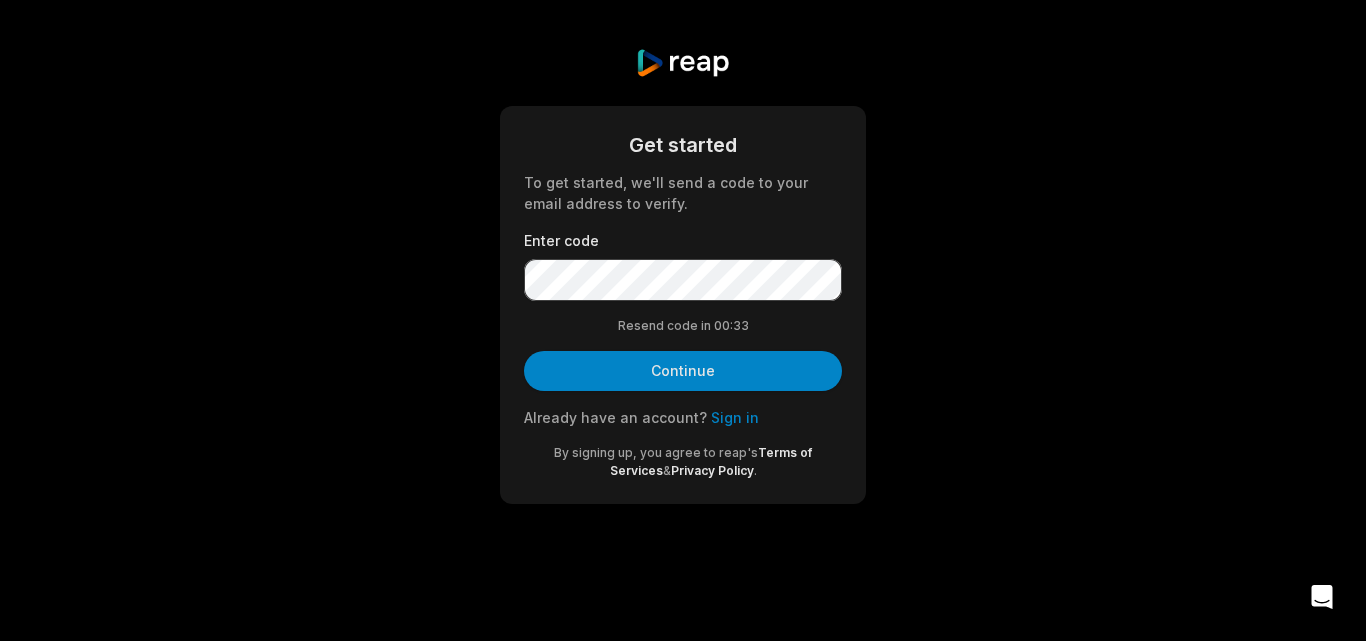 scroll, scrollTop: 0, scrollLeft: 0, axis: both 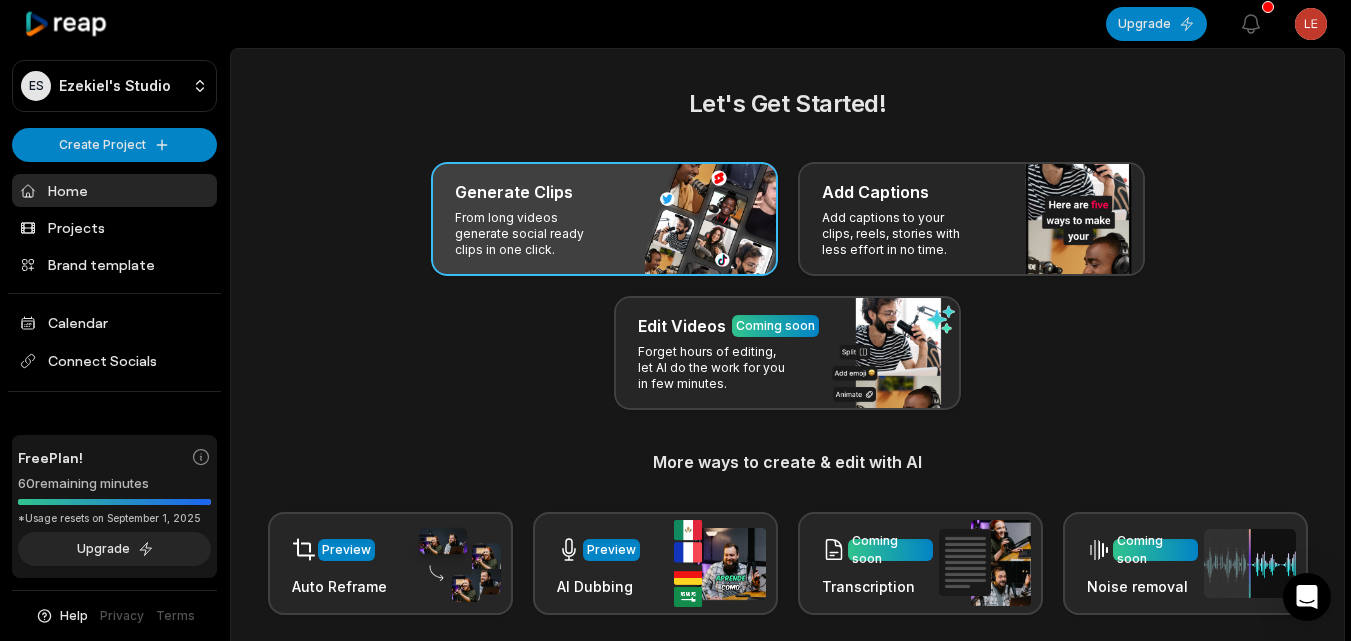 click on "Generate Clips From long videos generate social ready clips in one click." at bounding box center (604, 219) 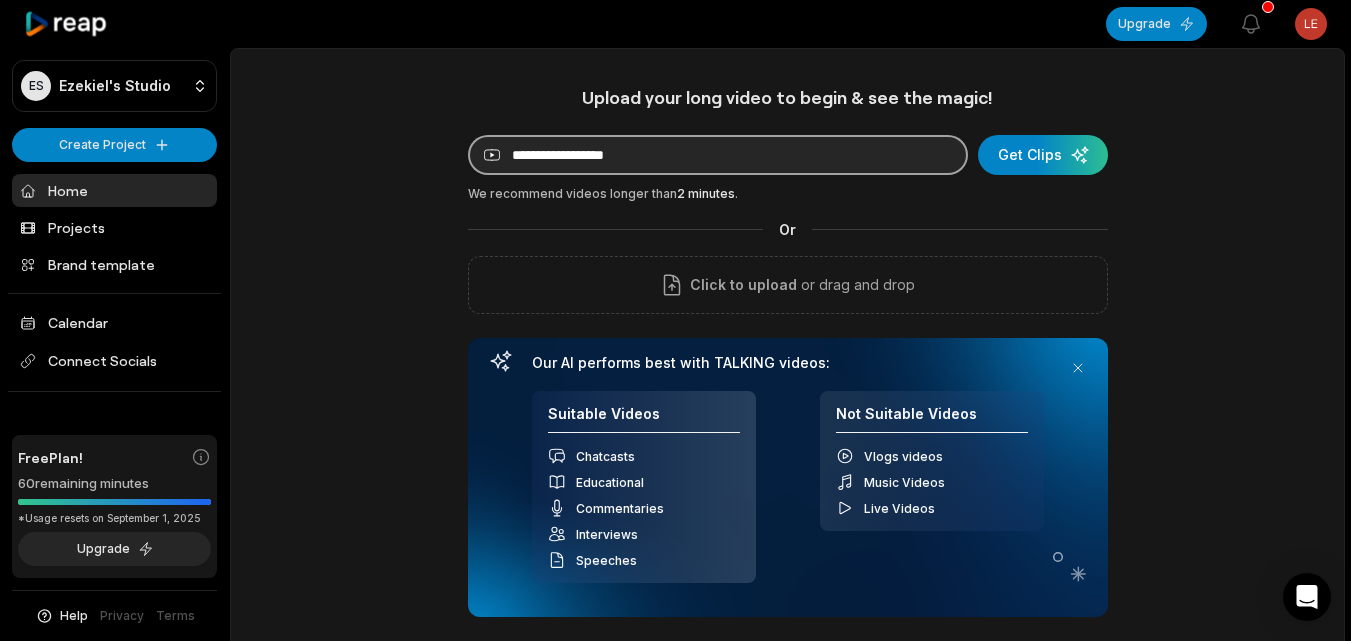 click at bounding box center (718, 155) 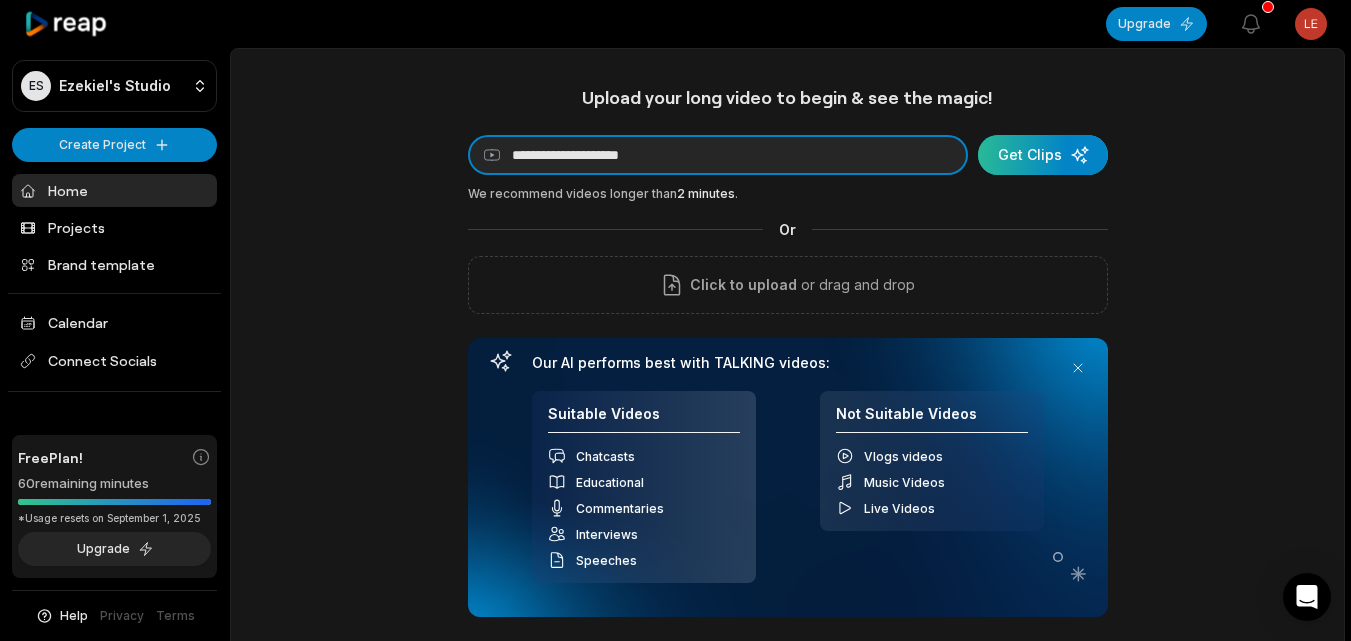 type on "**********" 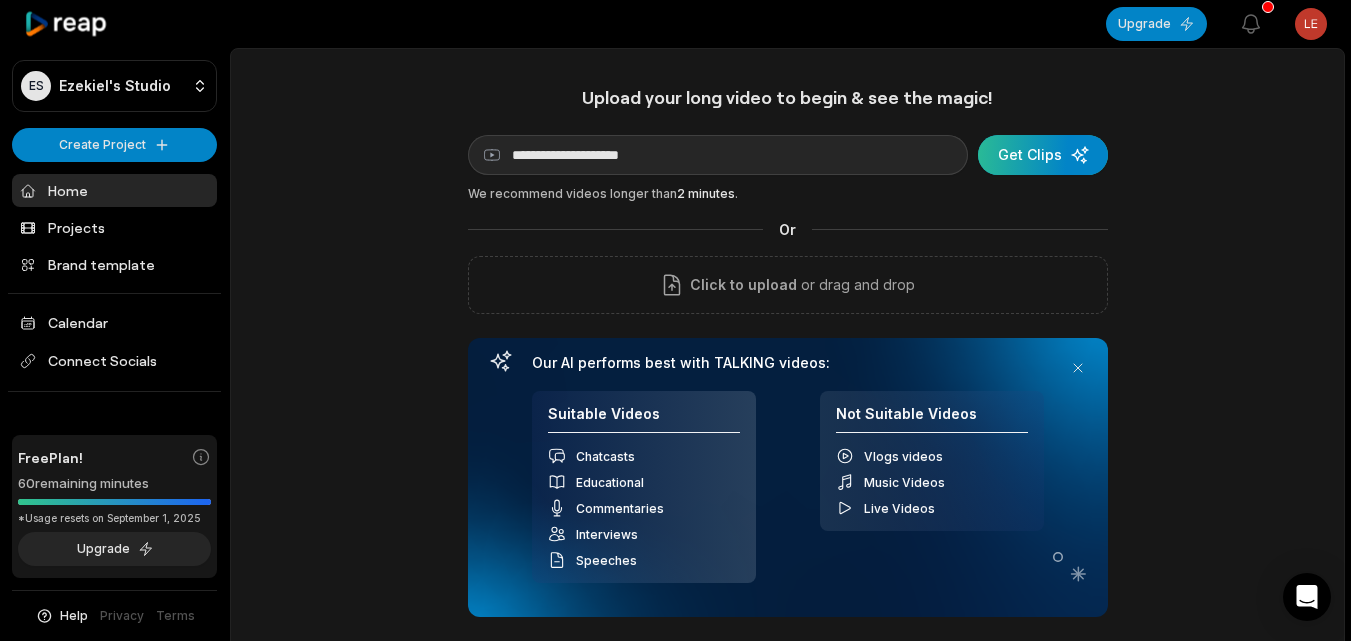 click at bounding box center (1043, 155) 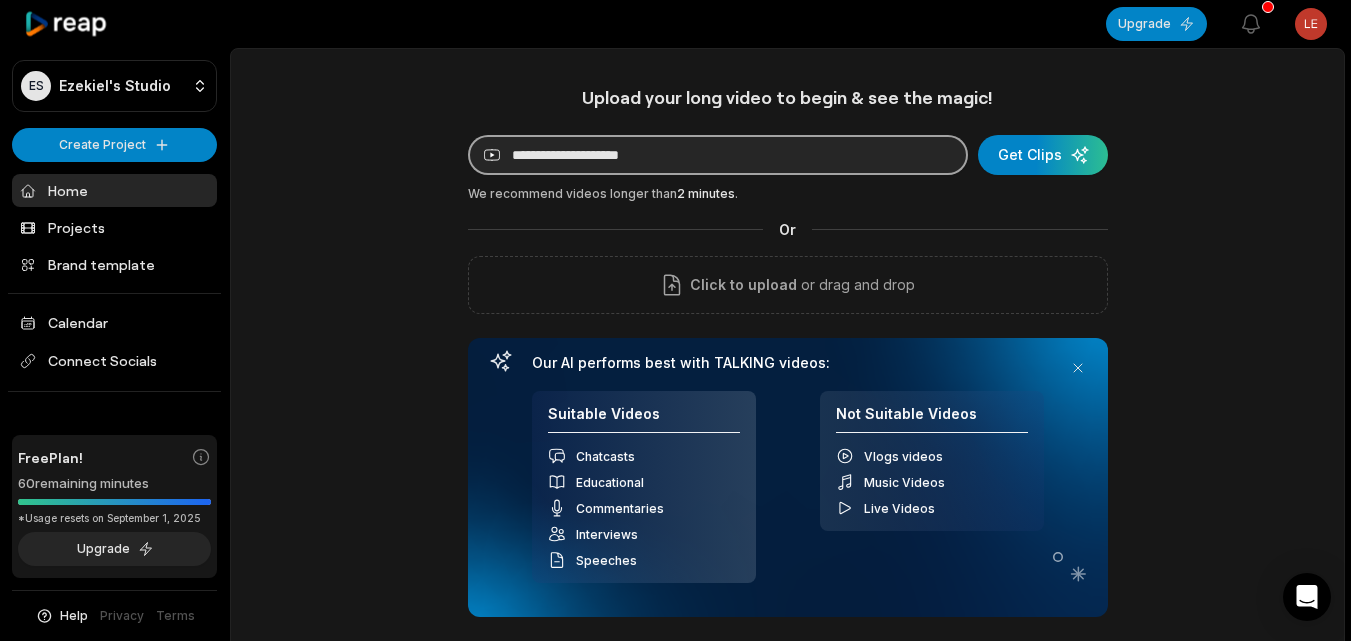 click on "**********" at bounding box center [718, 155] 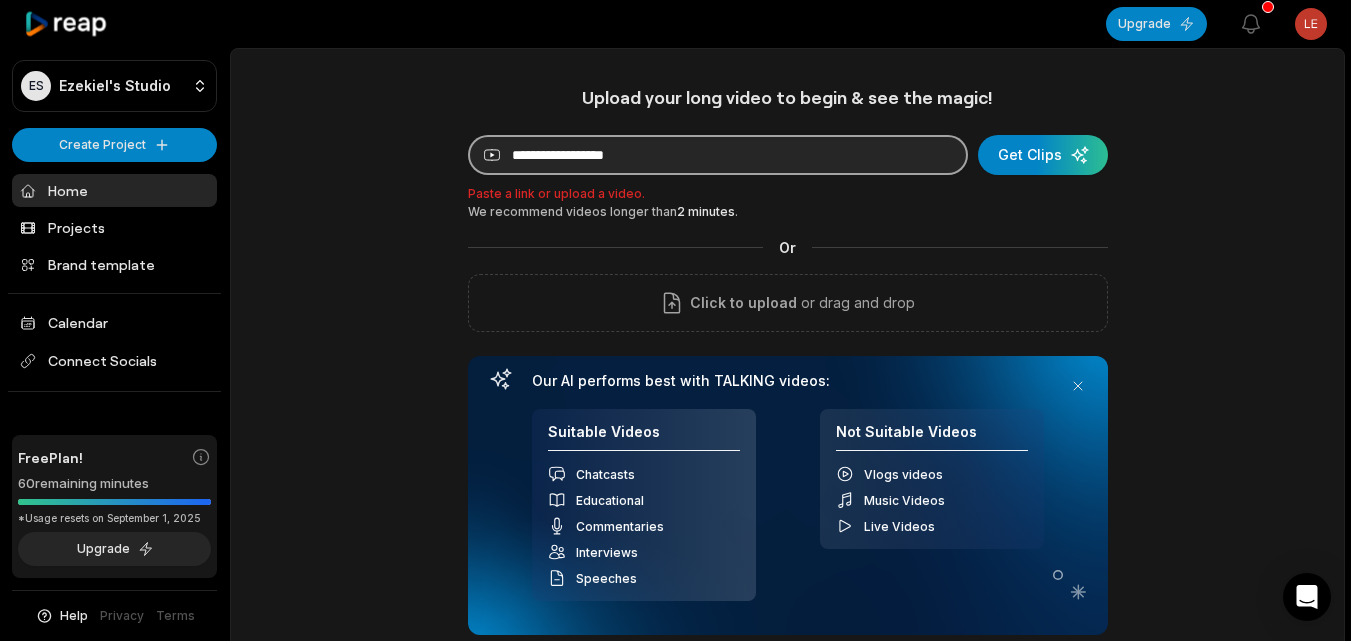 paste on "**********" 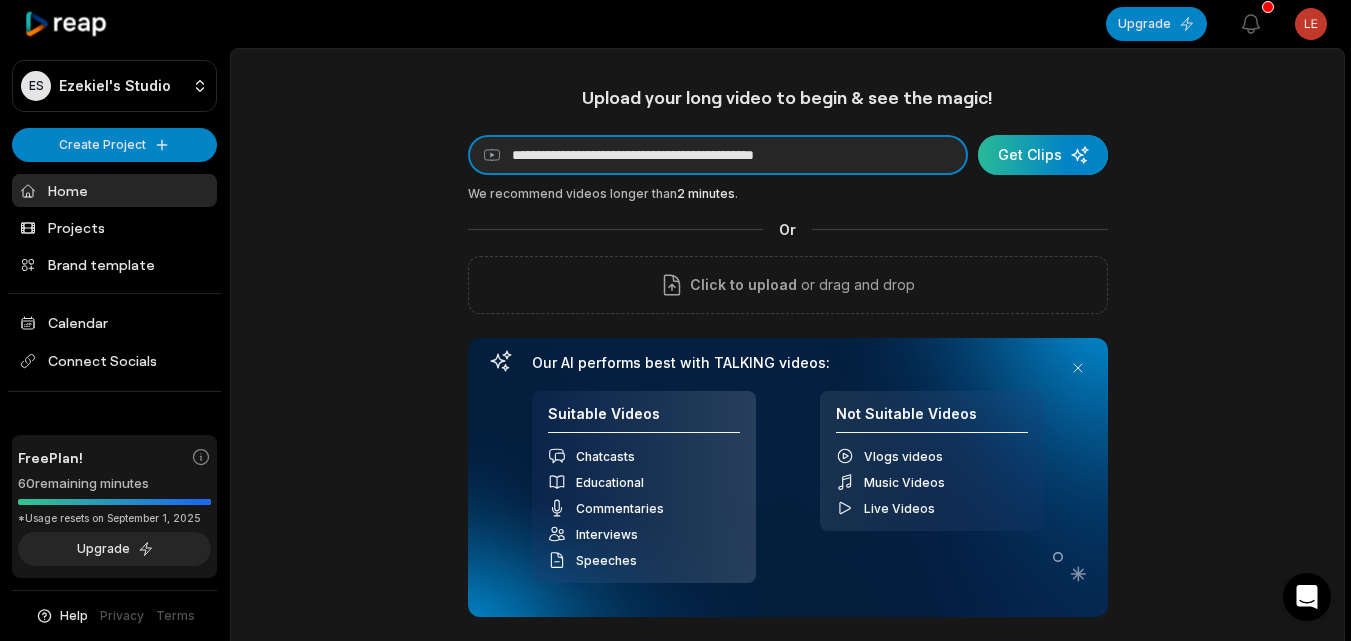 type on "**********" 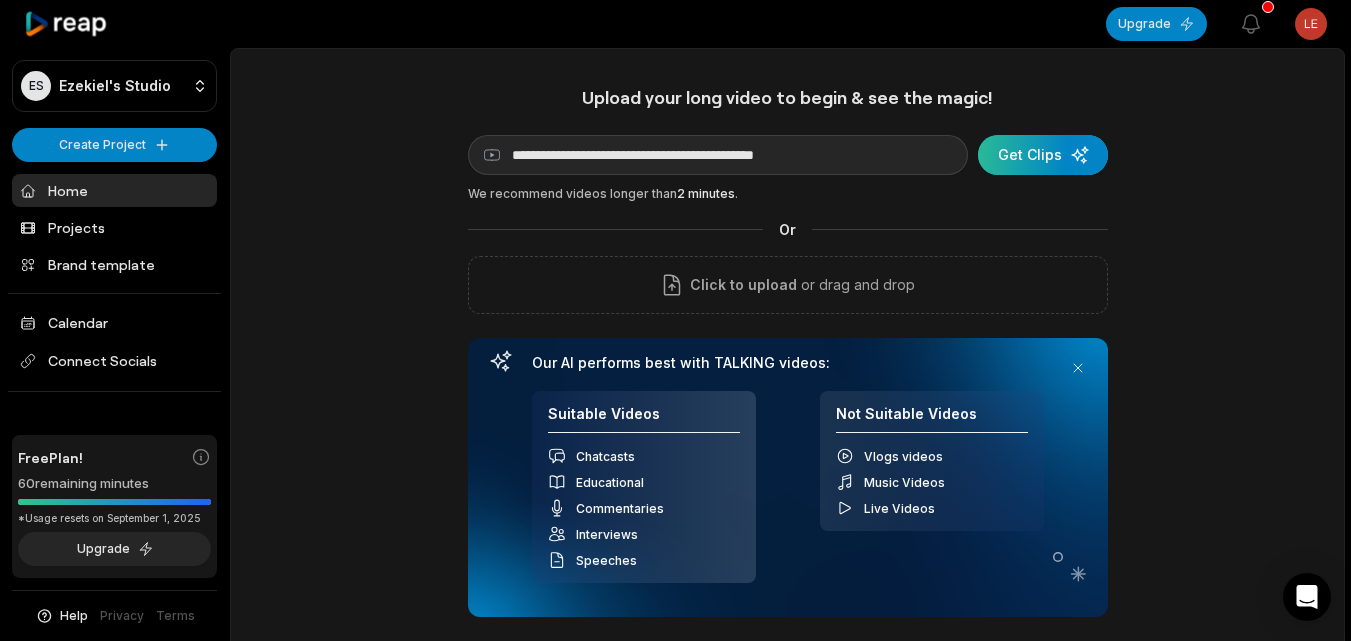 click at bounding box center [1043, 155] 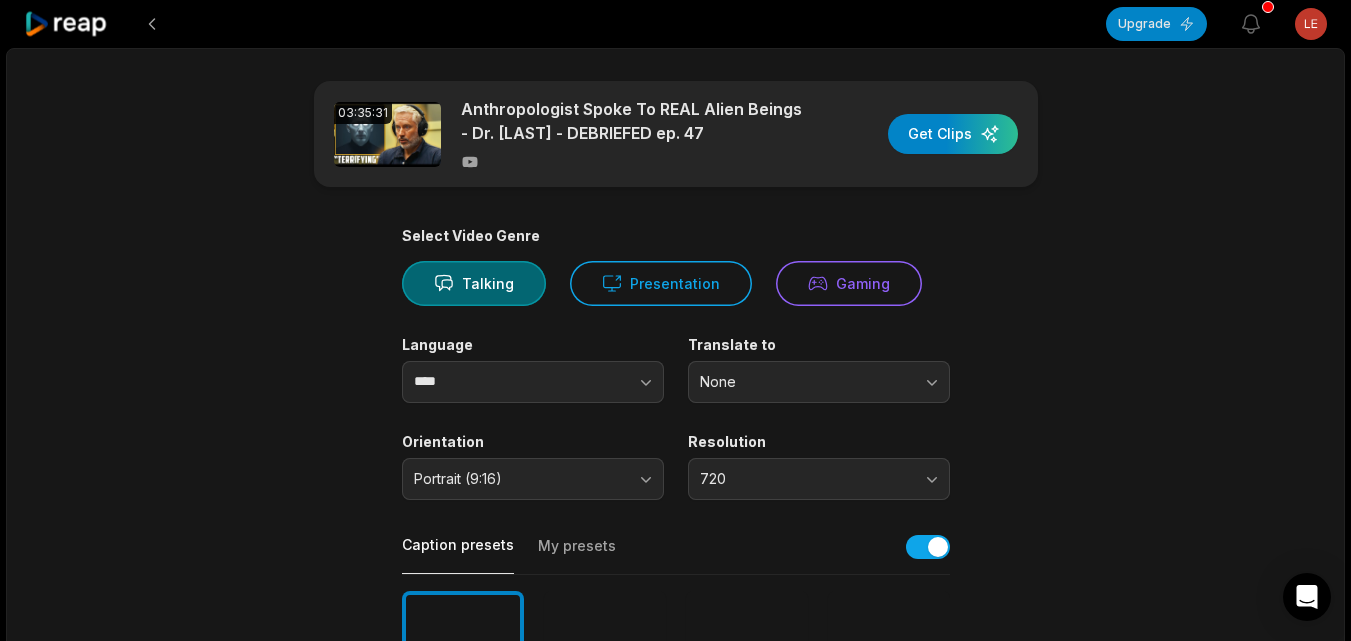 click on "03:35:31 Anthropologist Spoke To REAL Alien Beings - Dr. [LAST] - DEBRIEFED ep. 47 Get Clips Select Video Genre Talking Presentation Gaming Language **** Translate to None Orientation Portrait (9:16) Resolution 720 Caption presets My presets Deep Diver Popping Beasty YC Playdate Pet Zen More Presets Processing Time Frame 00:00 03:35:31 Auto Clip Length <30s 30s-60s 60s-90s 90s-3min Clip Topics (optional) Add specific topics that you want AI to clip from the video." at bounding box center (676, 693) 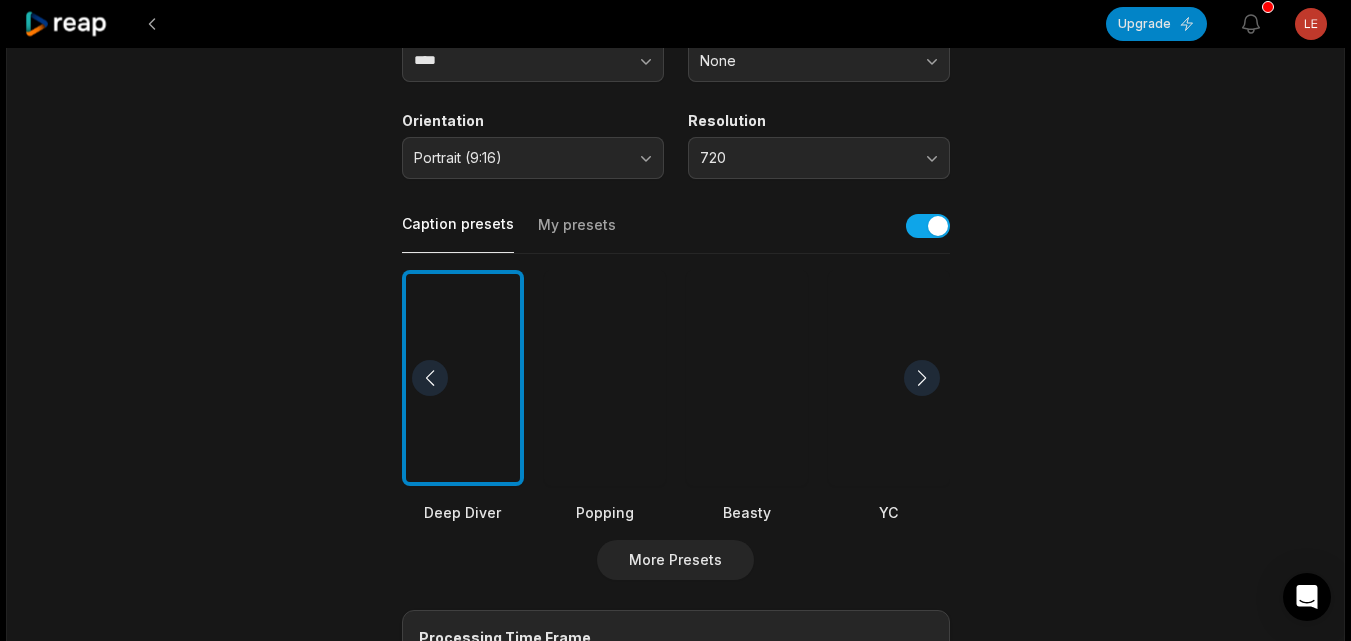 scroll, scrollTop: 326, scrollLeft: 0, axis: vertical 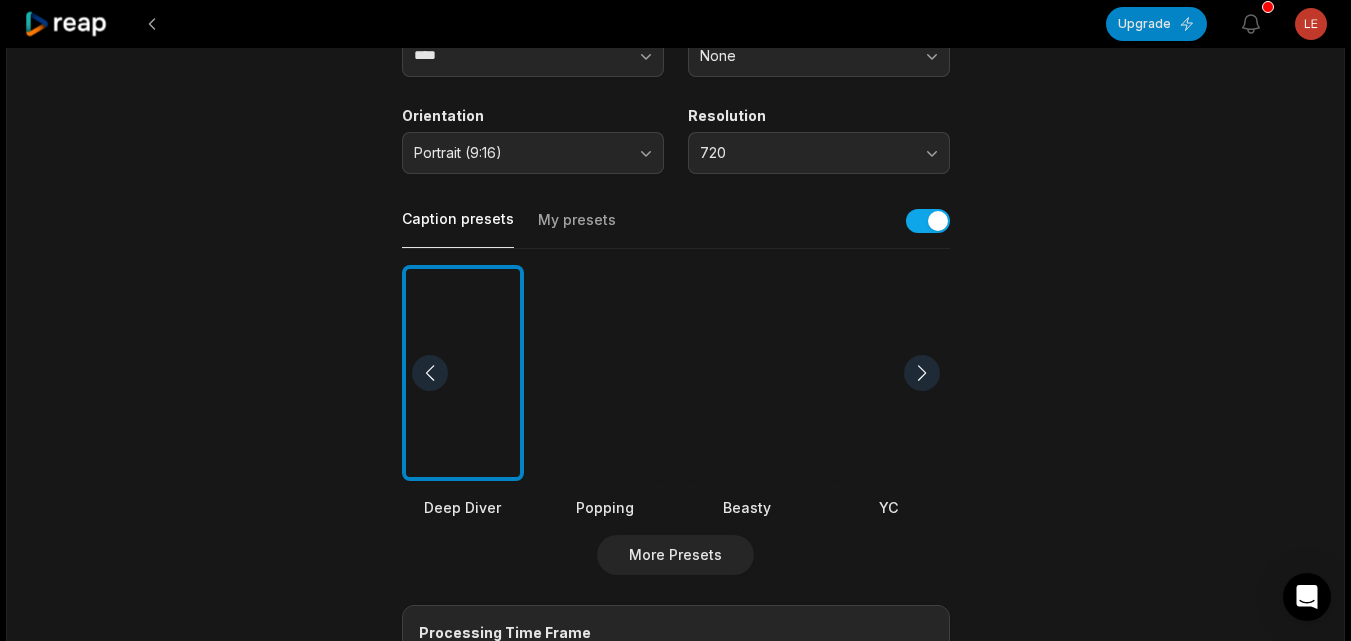 click at bounding box center [747, 373] 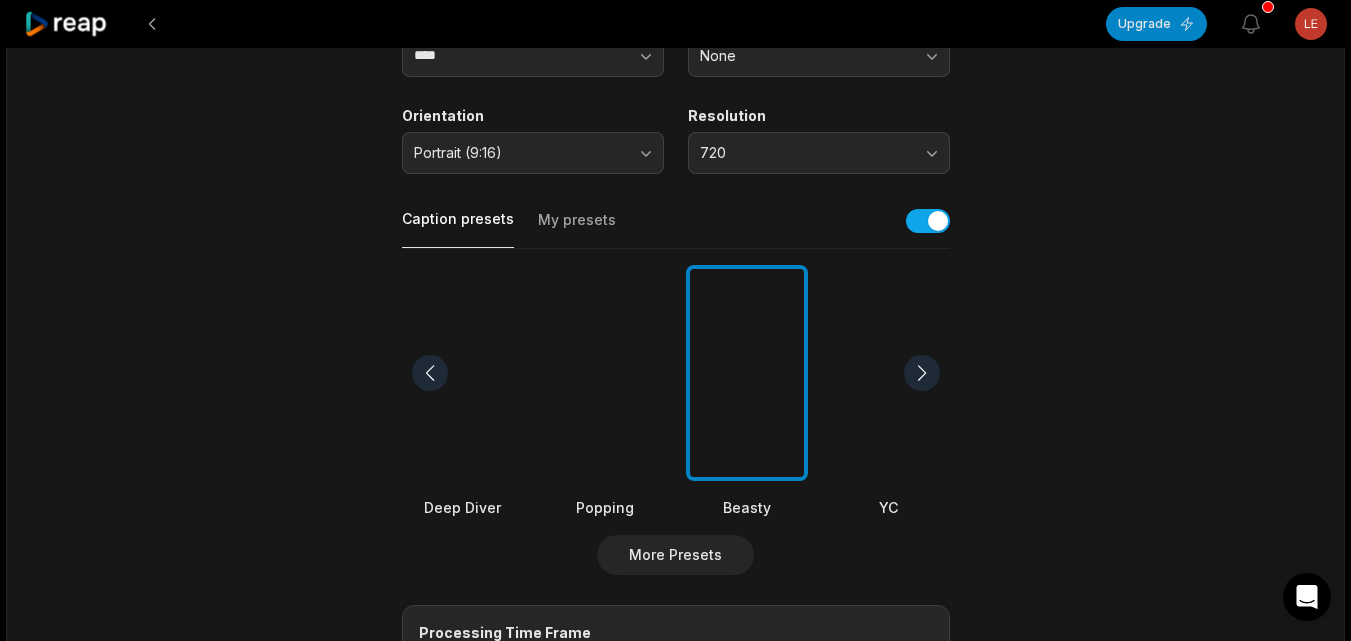 click at bounding box center (747, 373) 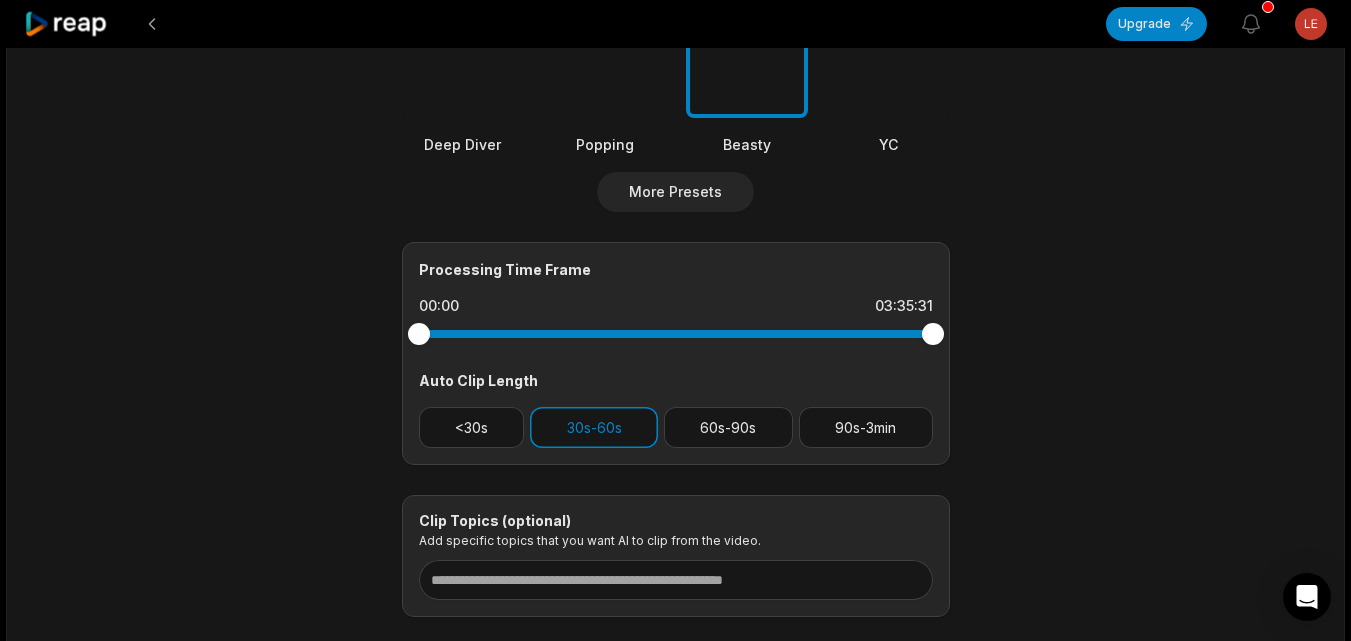 scroll, scrollTop: 809, scrollLeft: 0, axis: vertical 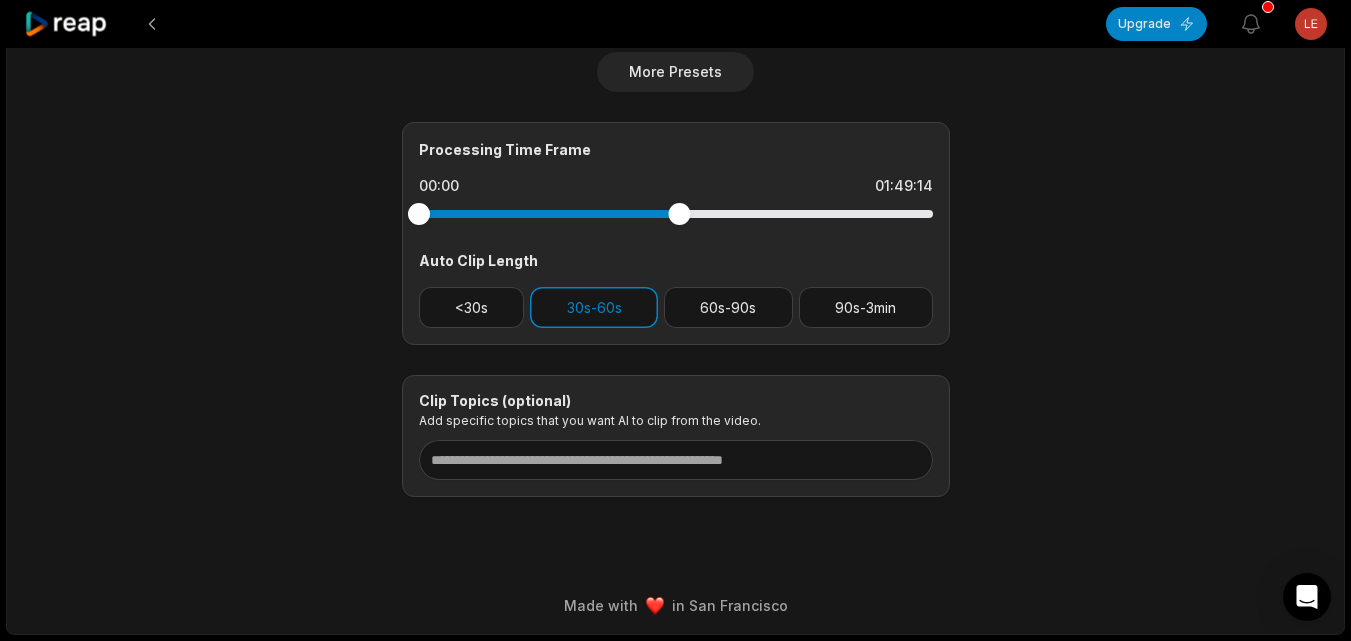 drag, startPoint x: 679, startPoint y: 231, endPoint x: 583, endPoint y: 217, distance: 97.015465 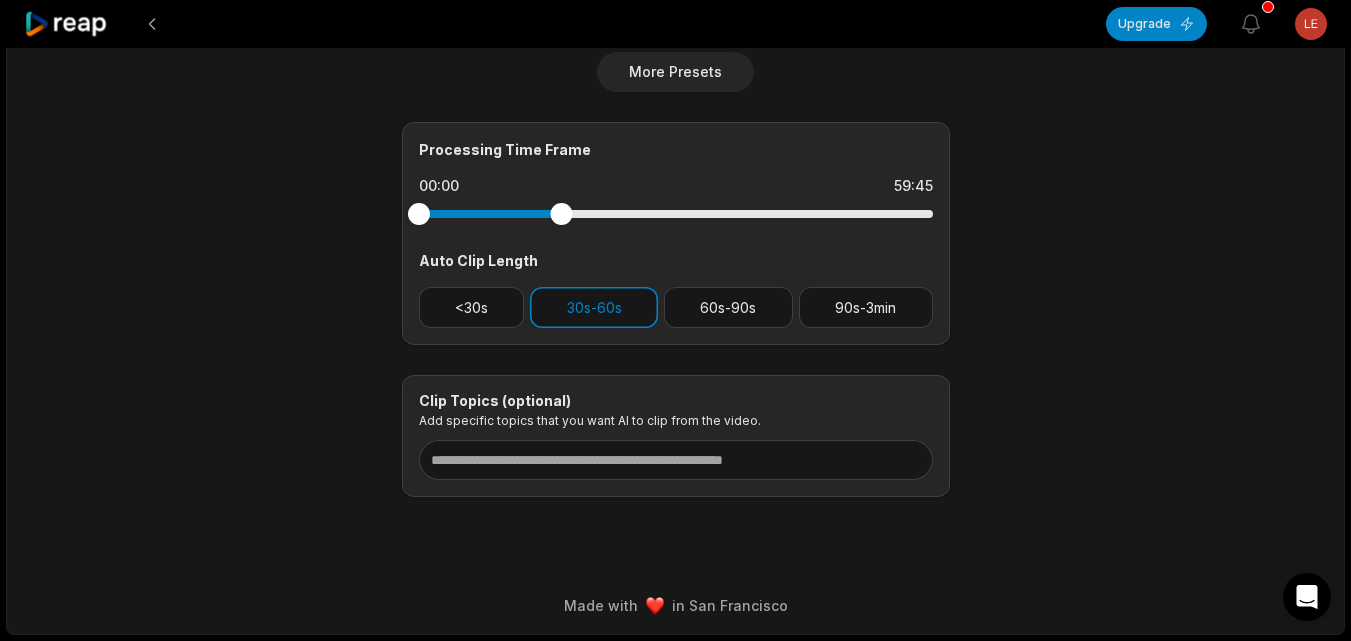 drag, startPoint x: 625, startPoint y: 216, endPoint x: 561, endPoint y: 222, distance: 64.28063 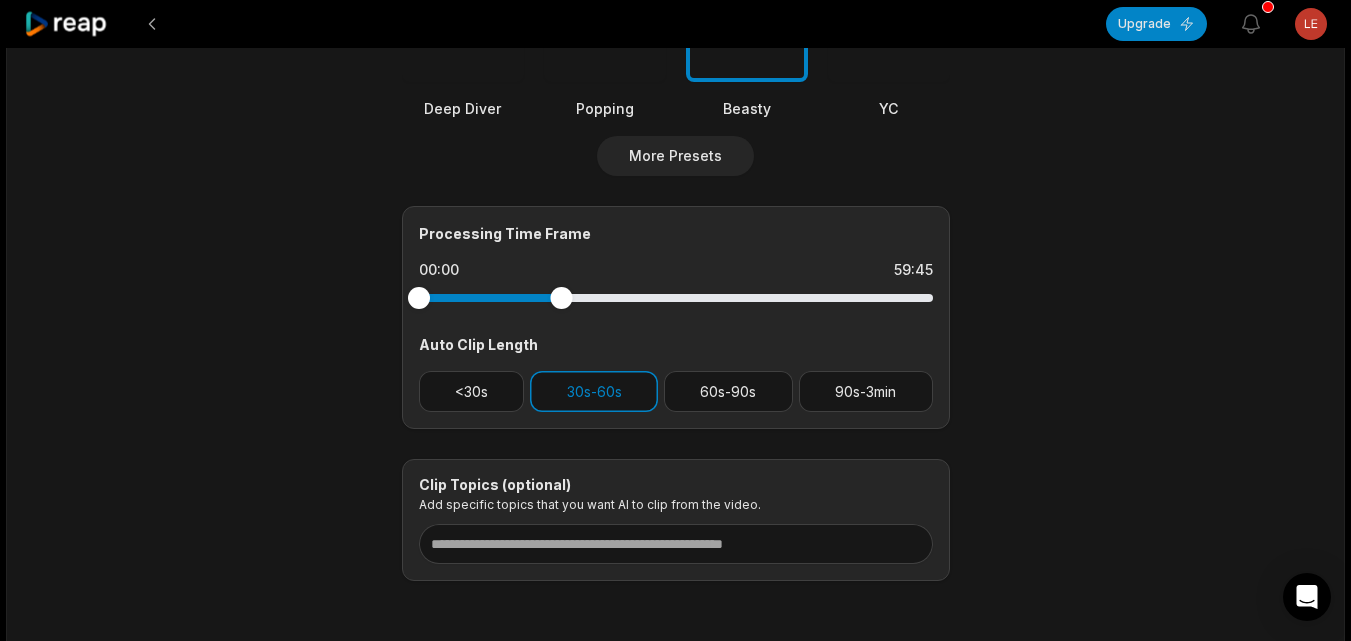 scroll, scrollTop: 414, scrollLeft: 0, axis: vertical 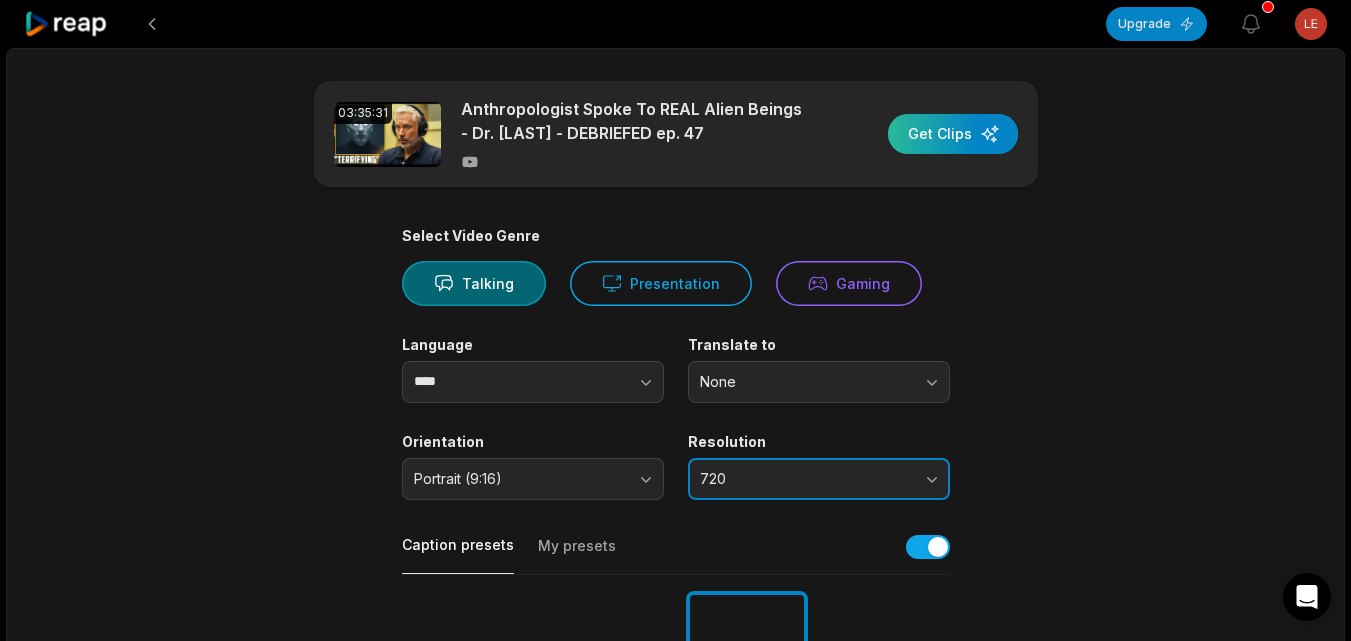 click on "720" at bounding box center [819, 479] 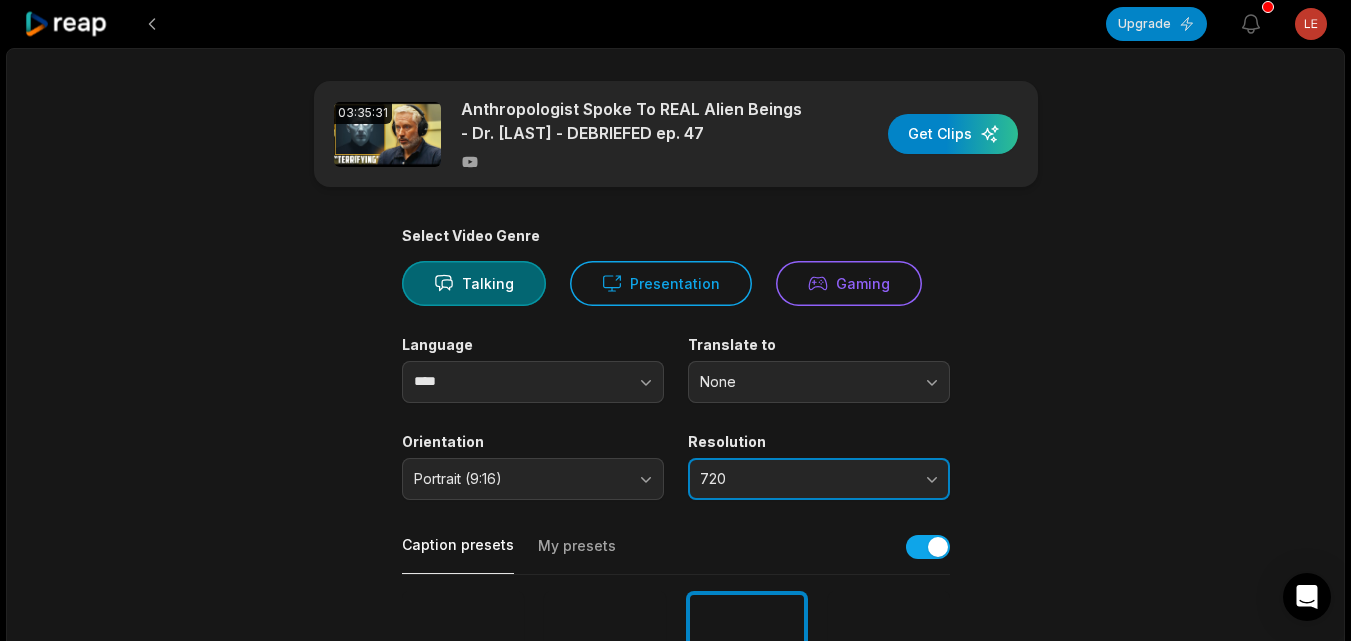 click on "720" at bounding box center [819, 479] 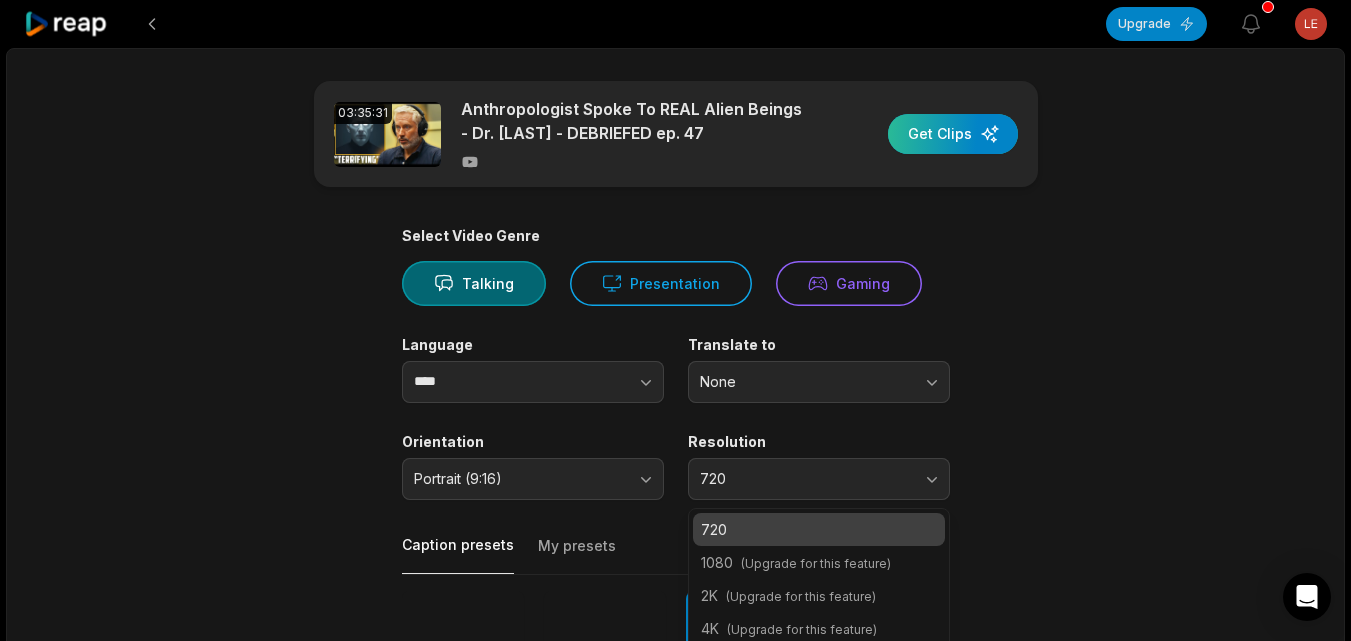 click at bounding box center [953, 134] 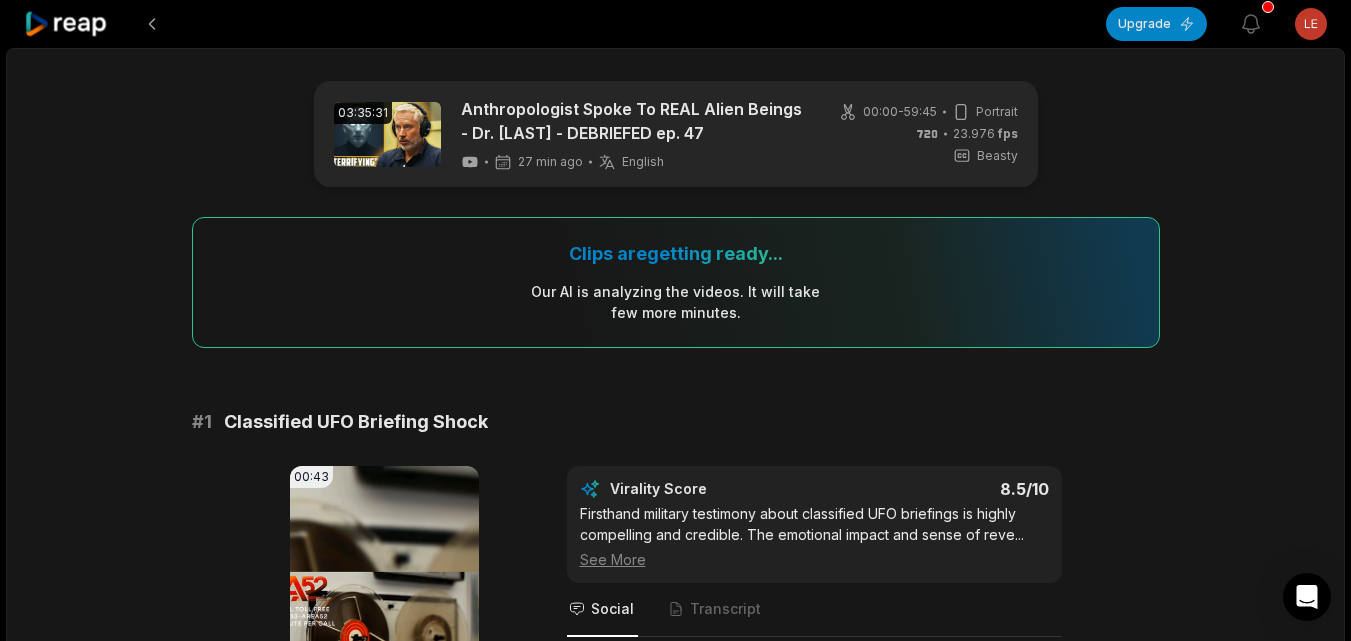 scroll, scrollTop: 5689, scrollLeft: 0, axis: vertical 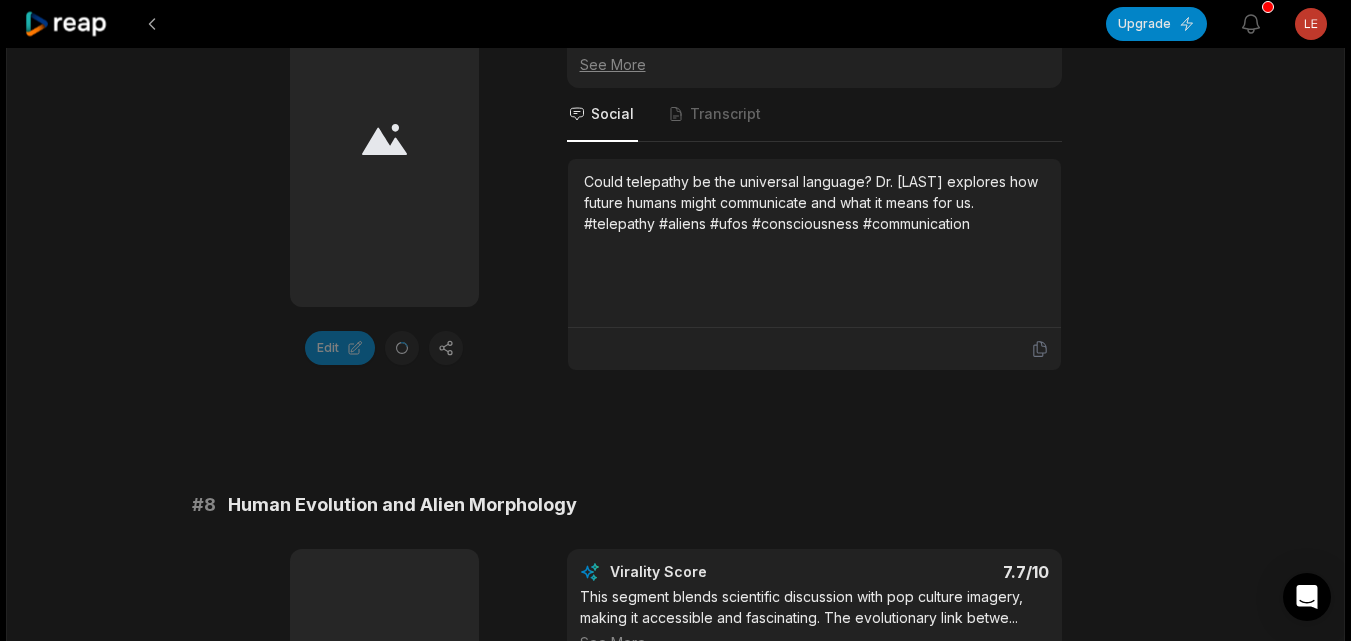 click on "03:35:31 Anthropologist Spoke To REAL Alien Beings - Dr. [LAST] - DEBRIEFED ep. 47 28 min ago English en 00:00 - 59:45 Portrait 23.976 fps Beasty Clips are getting ready... Our AI is analyzing the video s . It will take few more minutes. # 1 Classified UFO Briefing Shock 00:43 Your browser does not support mp4 format. Edit Virality Score 8.5 /10 Firsthand military testimony about classified UFO briefings is highly compelling and credible. The emotional impact and sense of reve ... See More Social Transcript An Air Force veteran describes a classified briefing where officials confirmed UFOs are real. The experience changed his life forever. #military #ufos #disclosure #truth #airforce # 2 The Extra-Tempestrial Hypothesis 00:20 Your browser does not support mp4 format. Edit Virality Score 8.2 /10 This segment introduces a provocative theory that UFOs are time machines operated by future humans. The concept is highly engaging, c ... See More Social Transcript # 3 00:35 Edit Virality Score 8 /10" at bounding box center [675, -819] 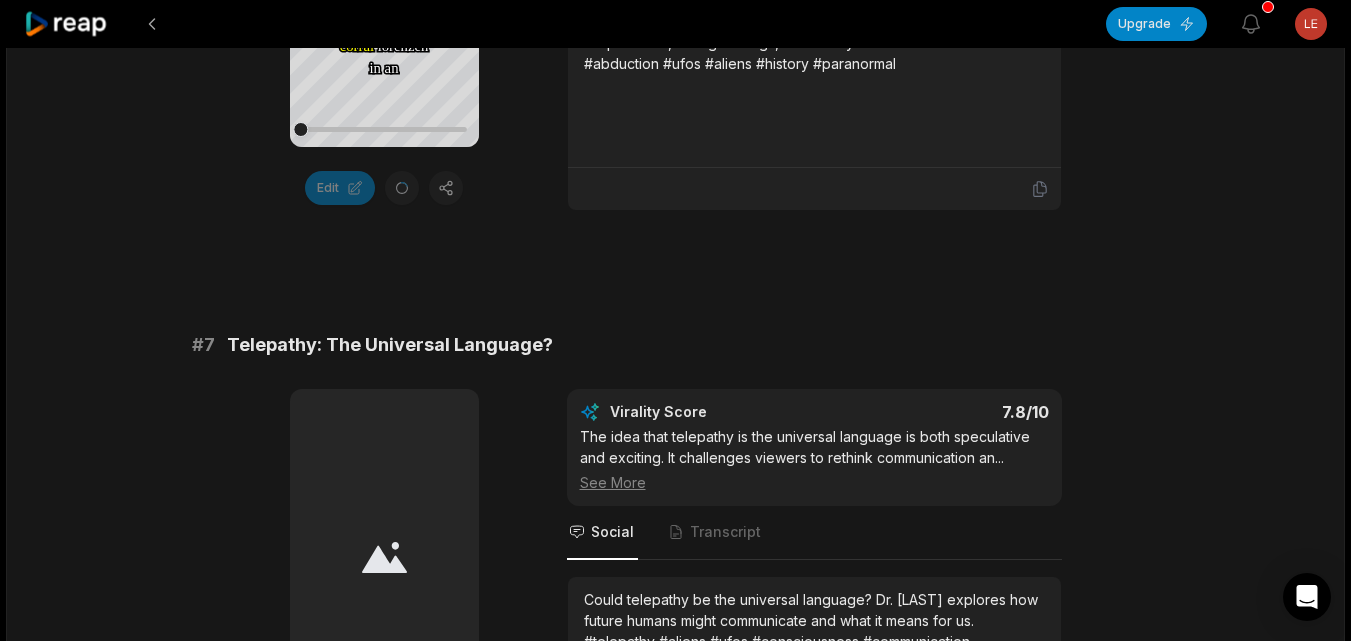 scroll, scrollTop: 4298, scrollLeft: 0, axis: vertical 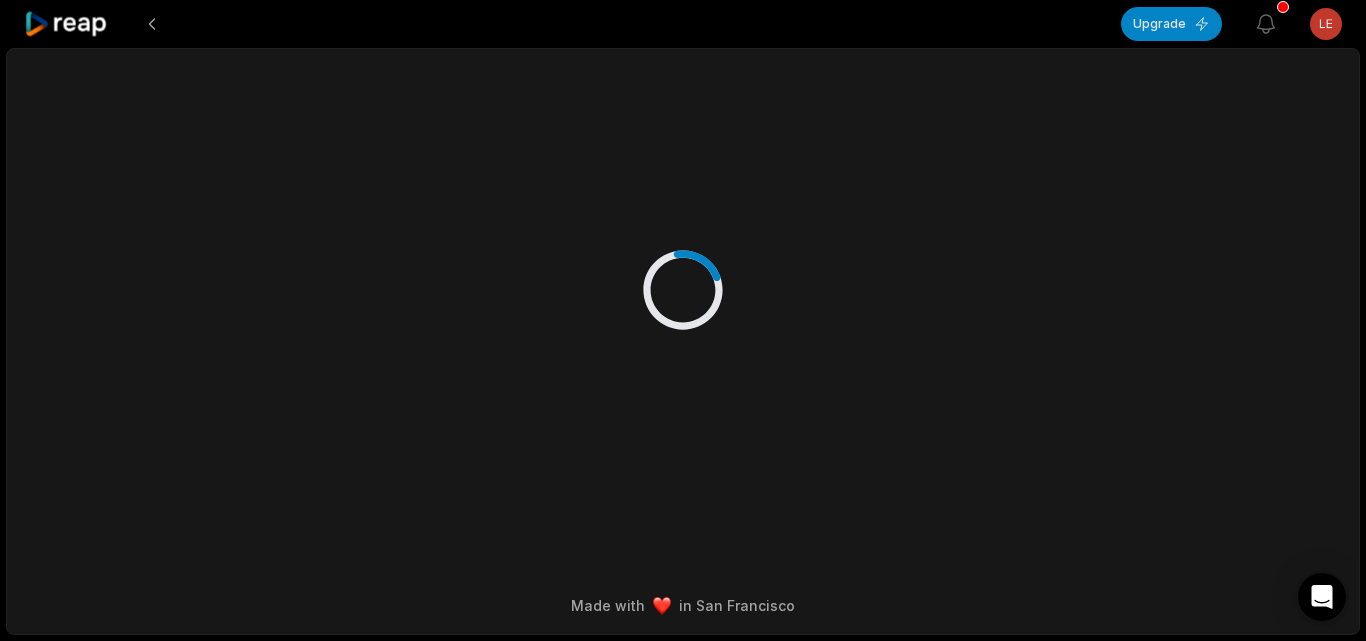 click at bounding box center (683, 269) 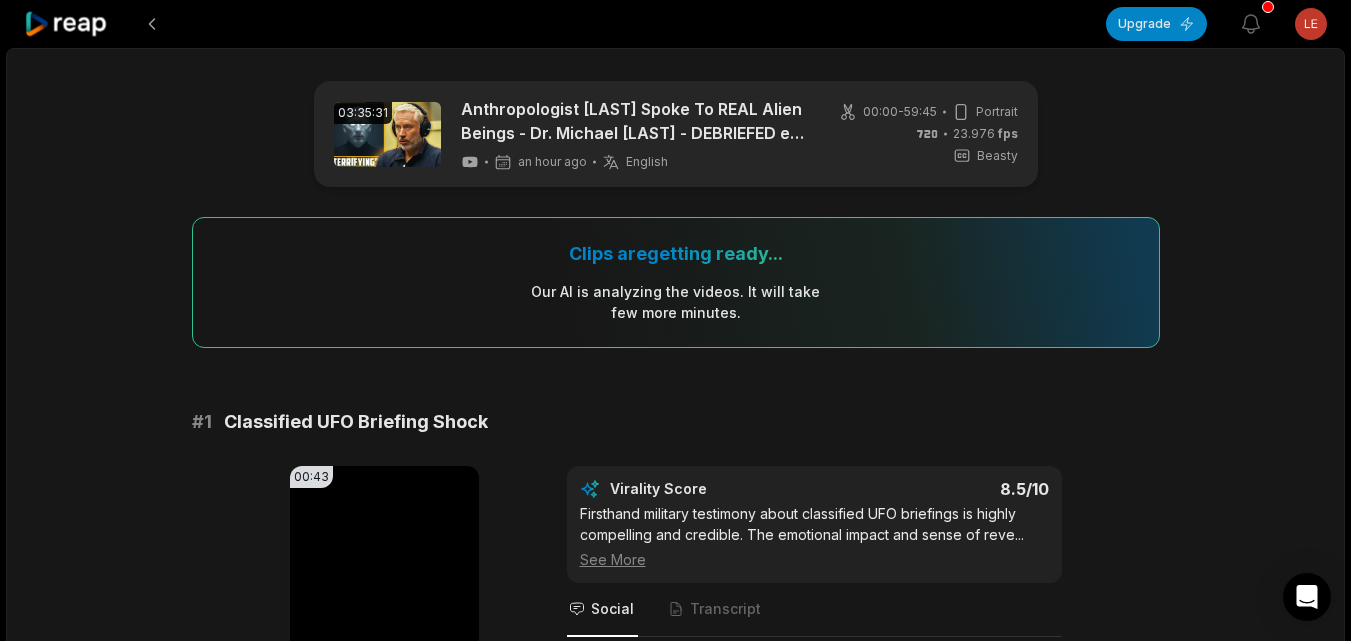 scroll, scrollTop: 0, scrollLeft: 0, axis: both 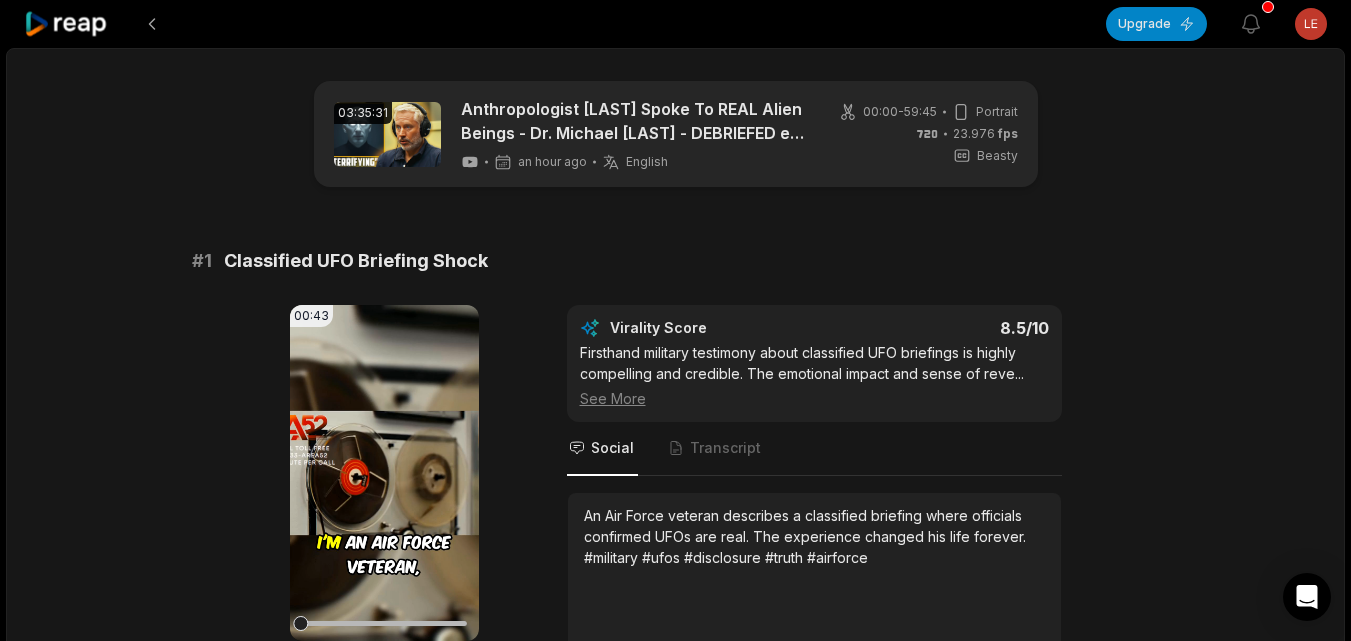 click on "Your browser does not support mp4 format." at bounding box center (384, 473) 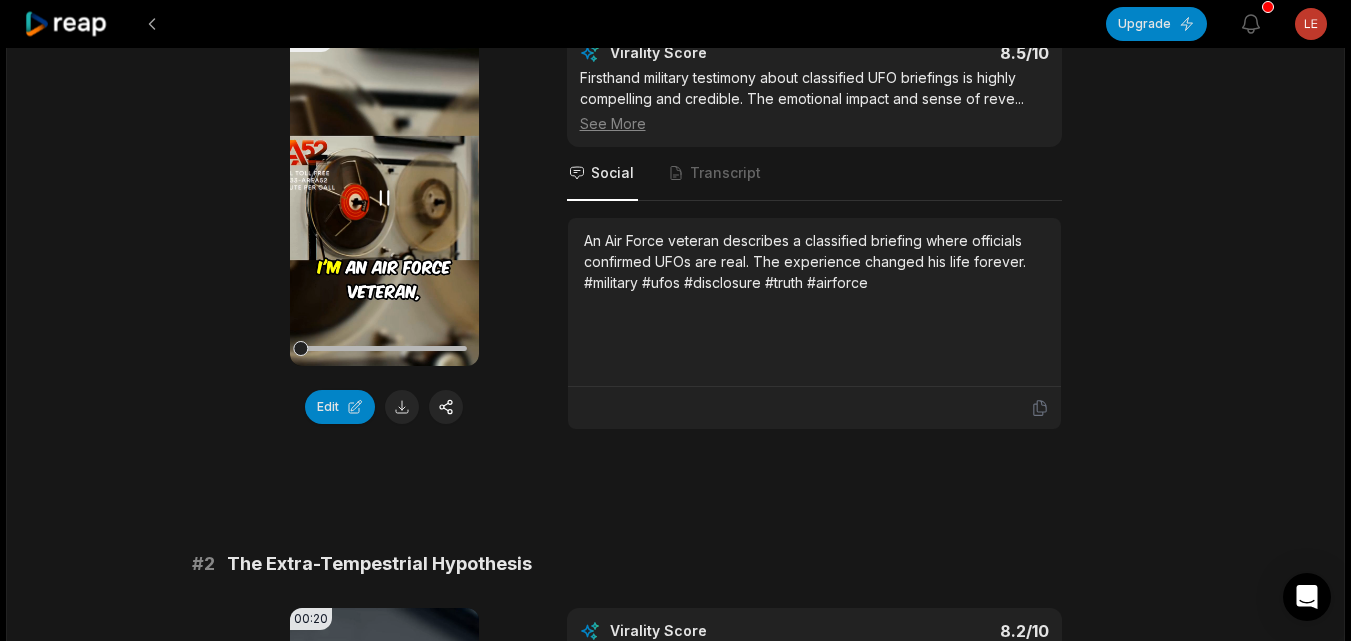scroll, scrollTop: 296, scrollLeft: 0, axis: vertical 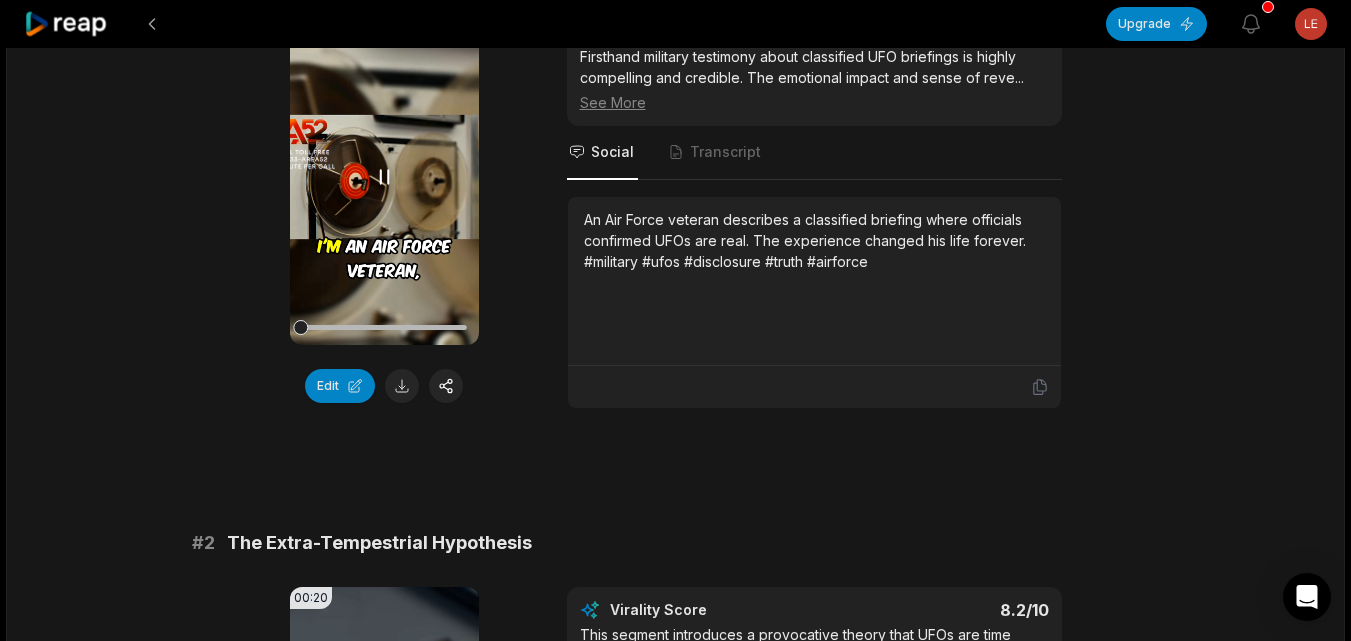click on "Your browser does not support mp4 format." at bounding box center [384, 177] 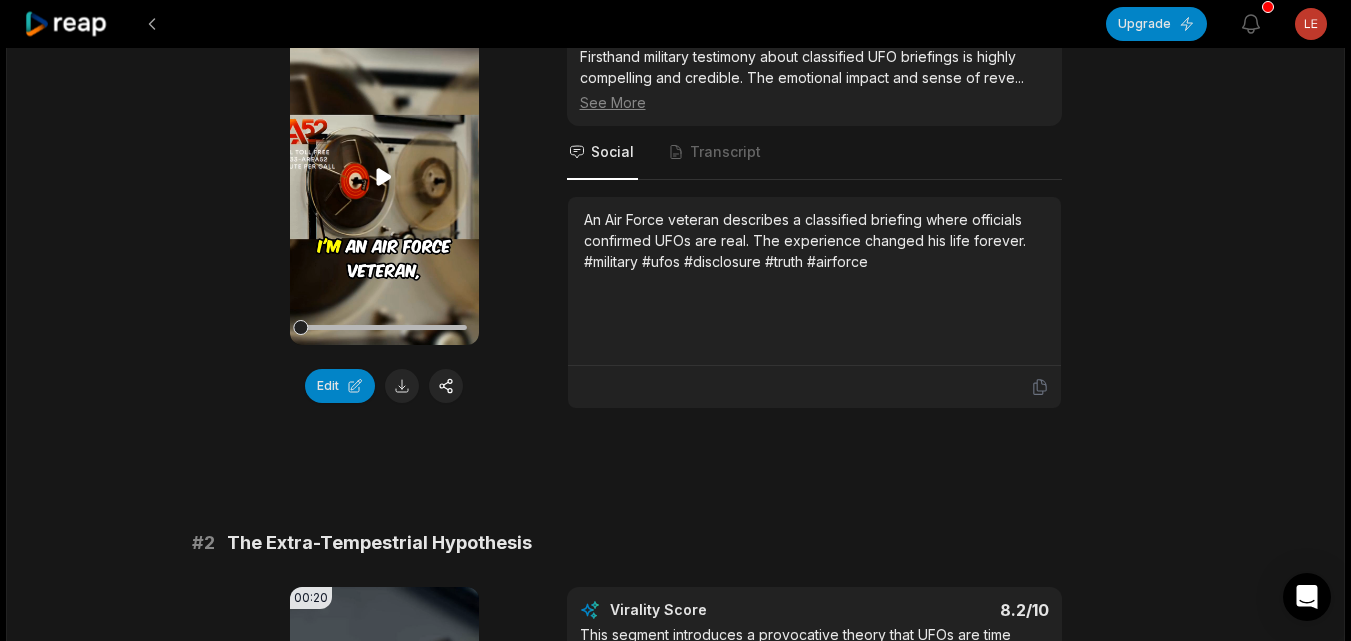 click 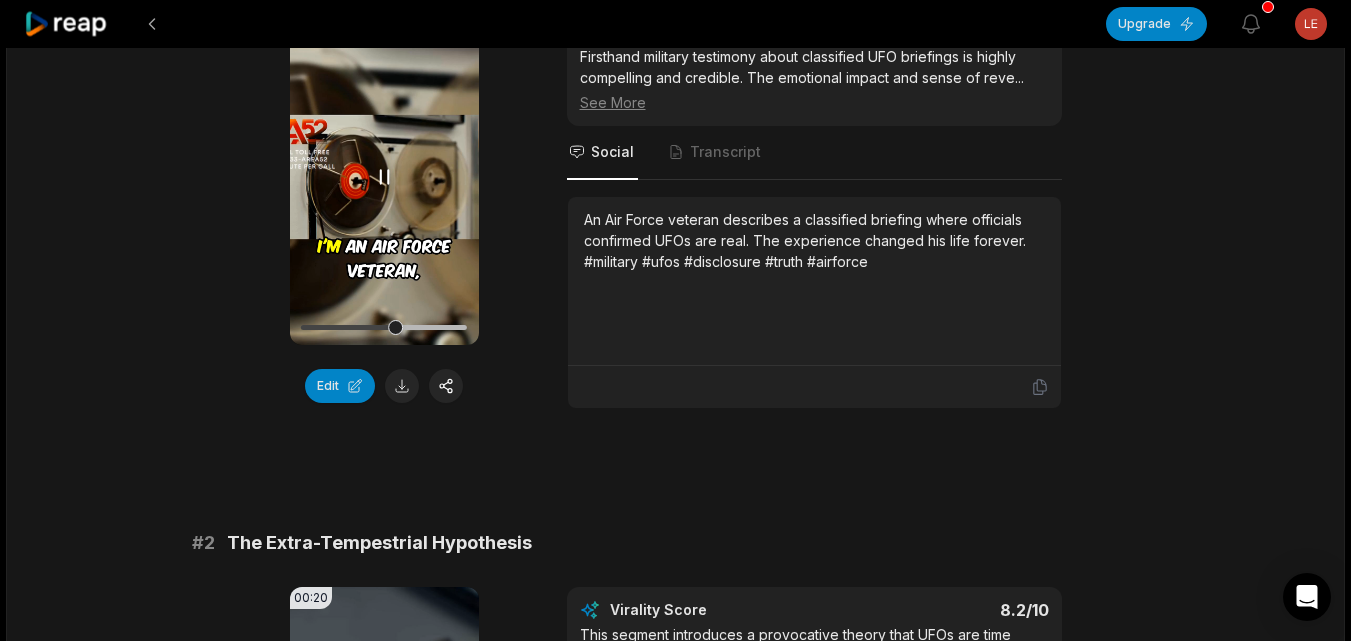click 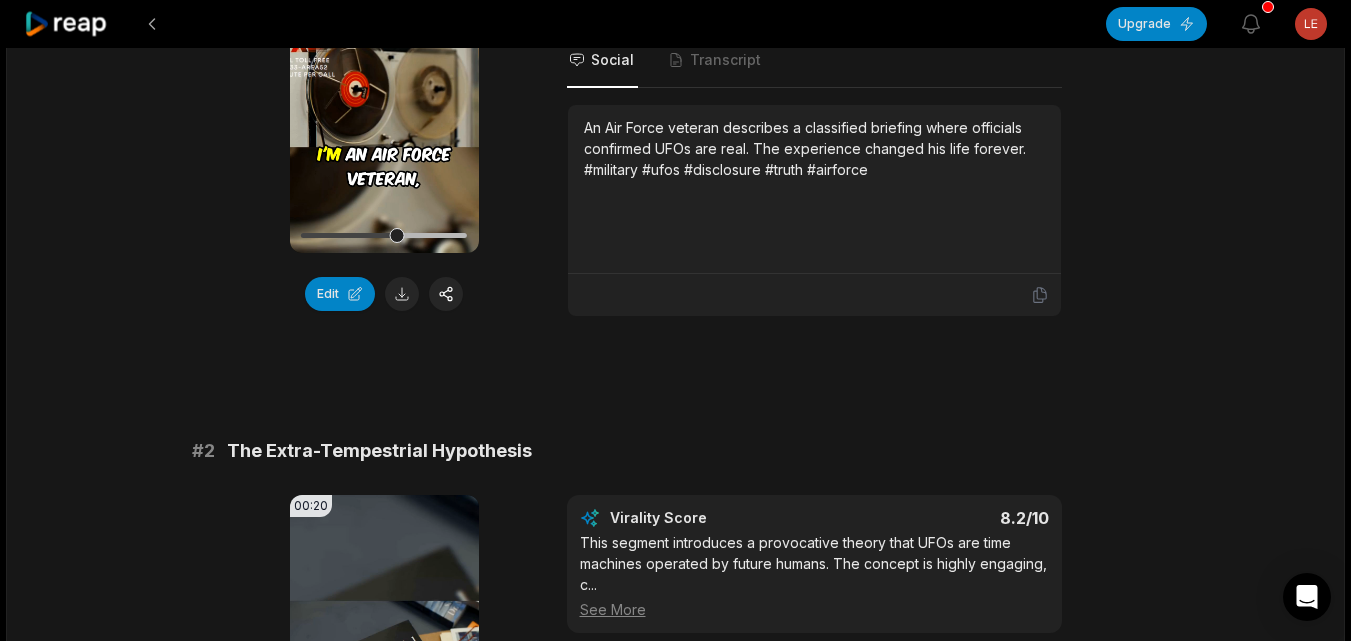 scroll, scrollTop: 816, scrollLeft: 0, axis: vertical 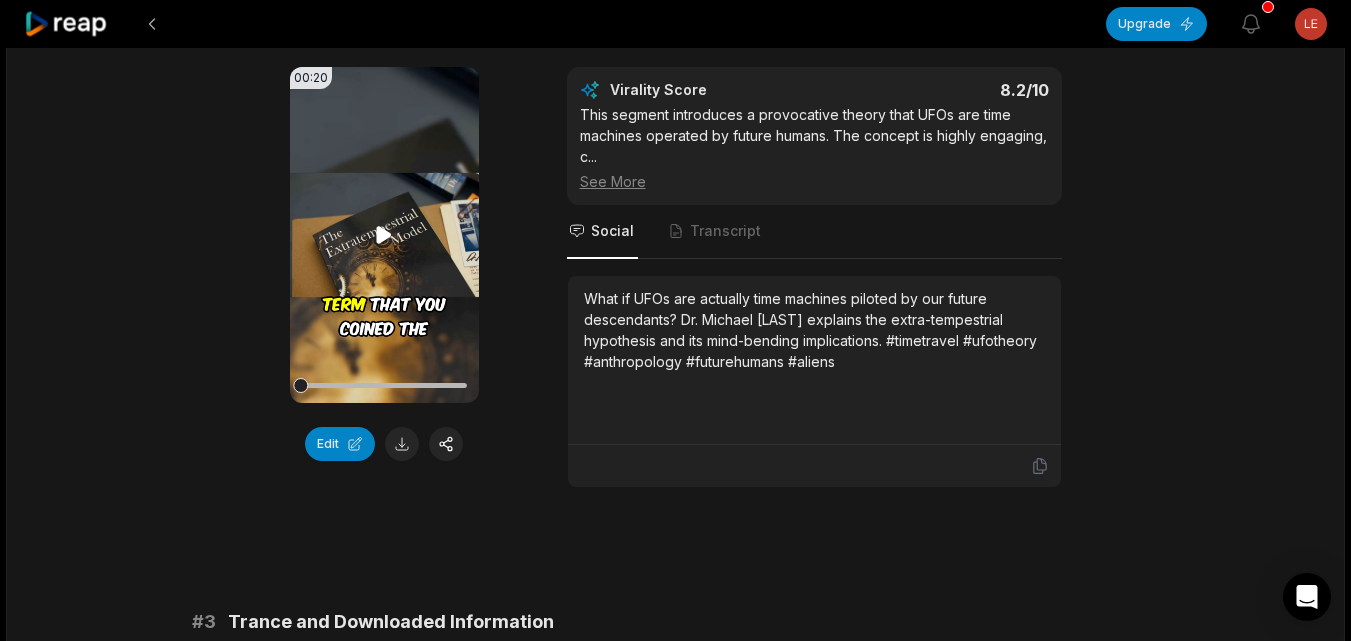click 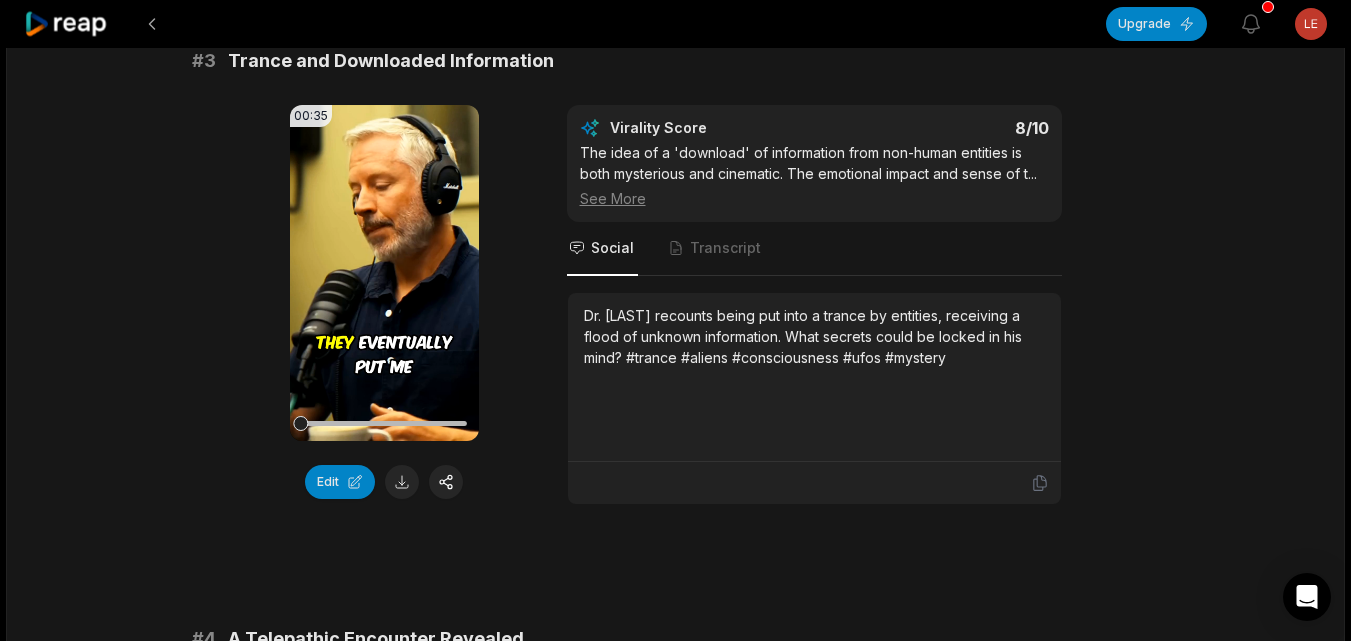 scroll, scrollTop: 1407, scrollLeft: 0, axis: vertical 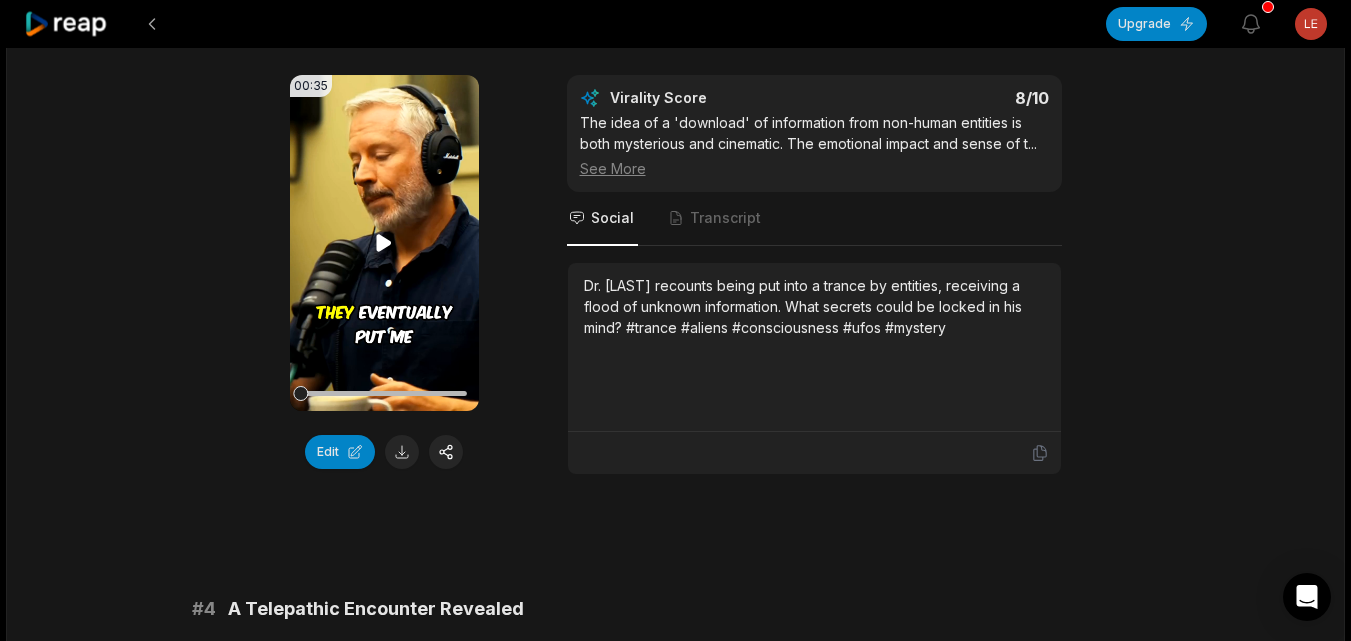 click on "Your browser does not support mp4 format." at bounding box center (384, 243) 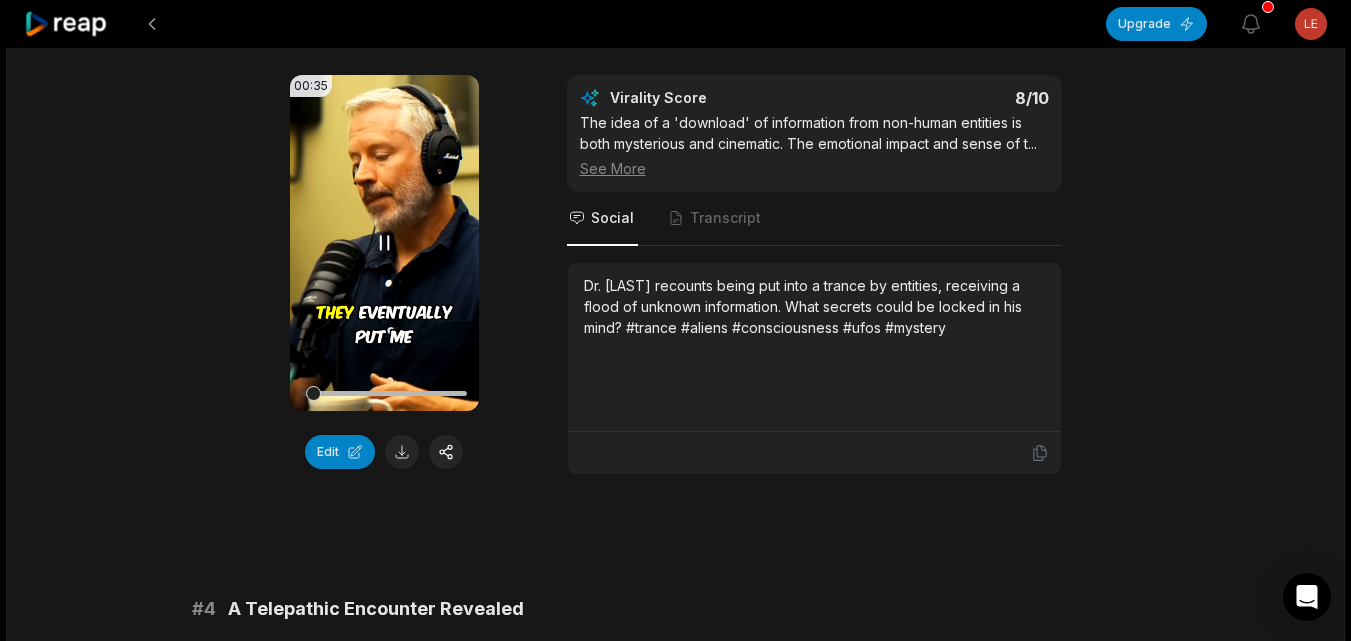 click on "Your browser does not support mp4 format." at bounding box center (384, 243) 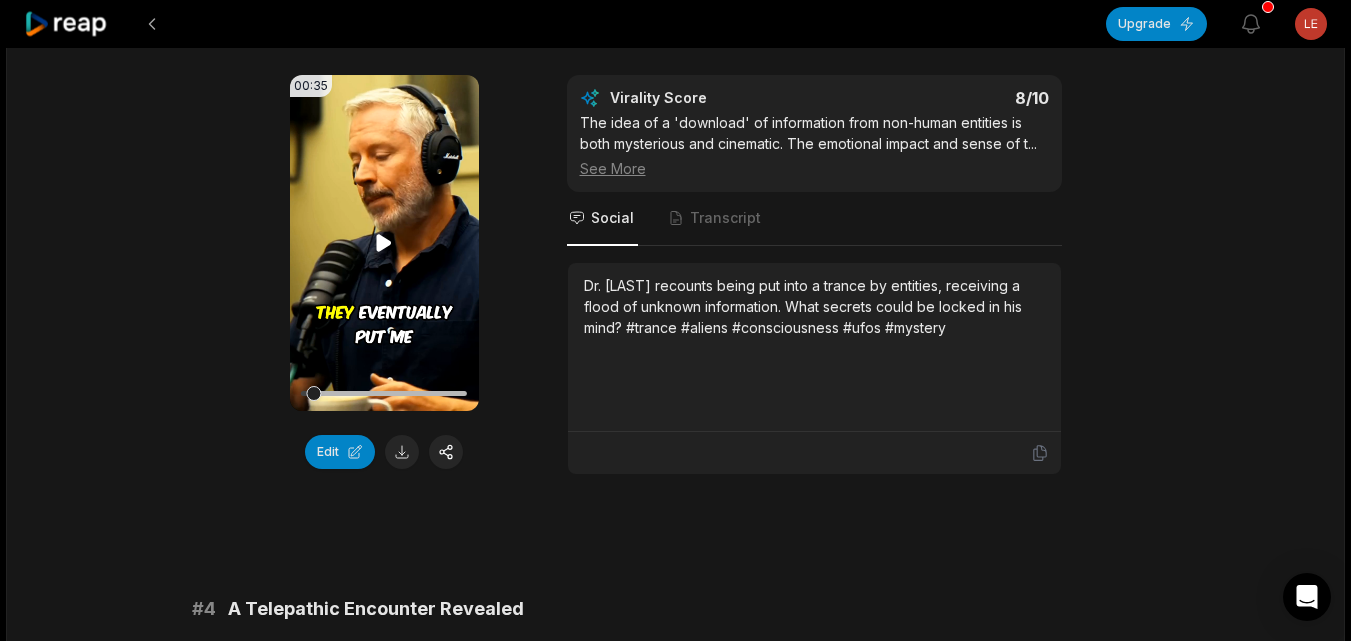 click on "Your browser does not support mp4 format." at bounding box center [384, 243] 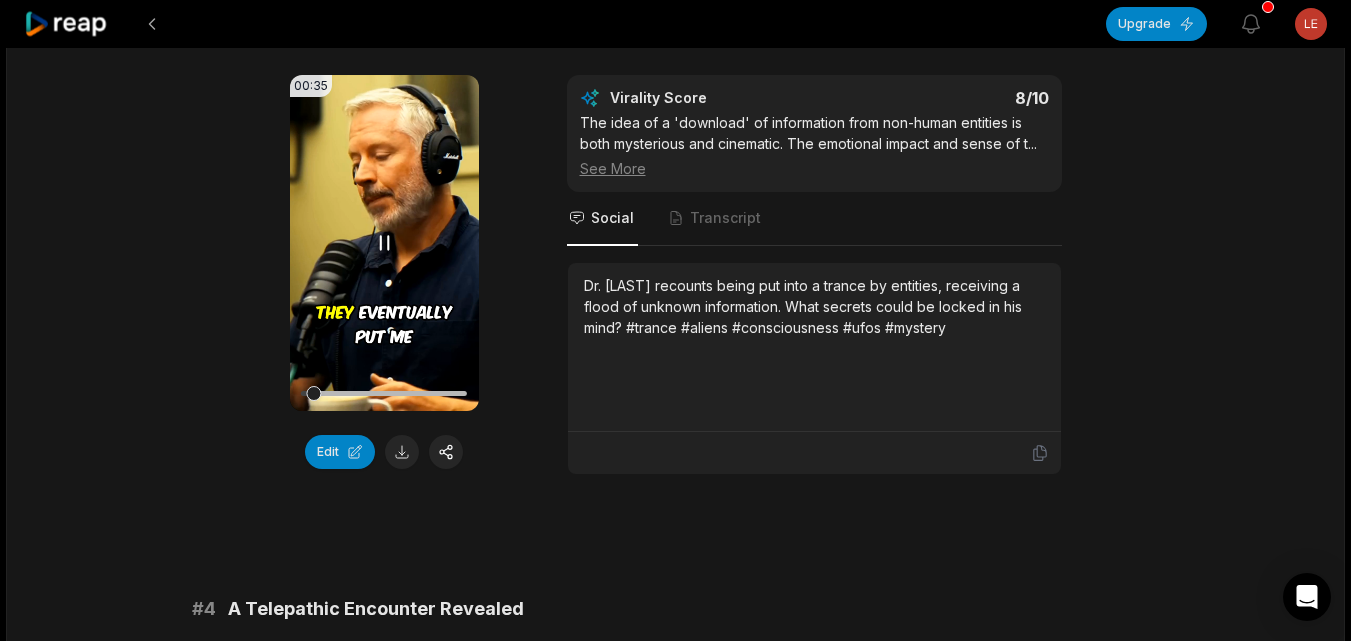click on "Your browser does not support mp4 format." at bounding box center [384, 243] 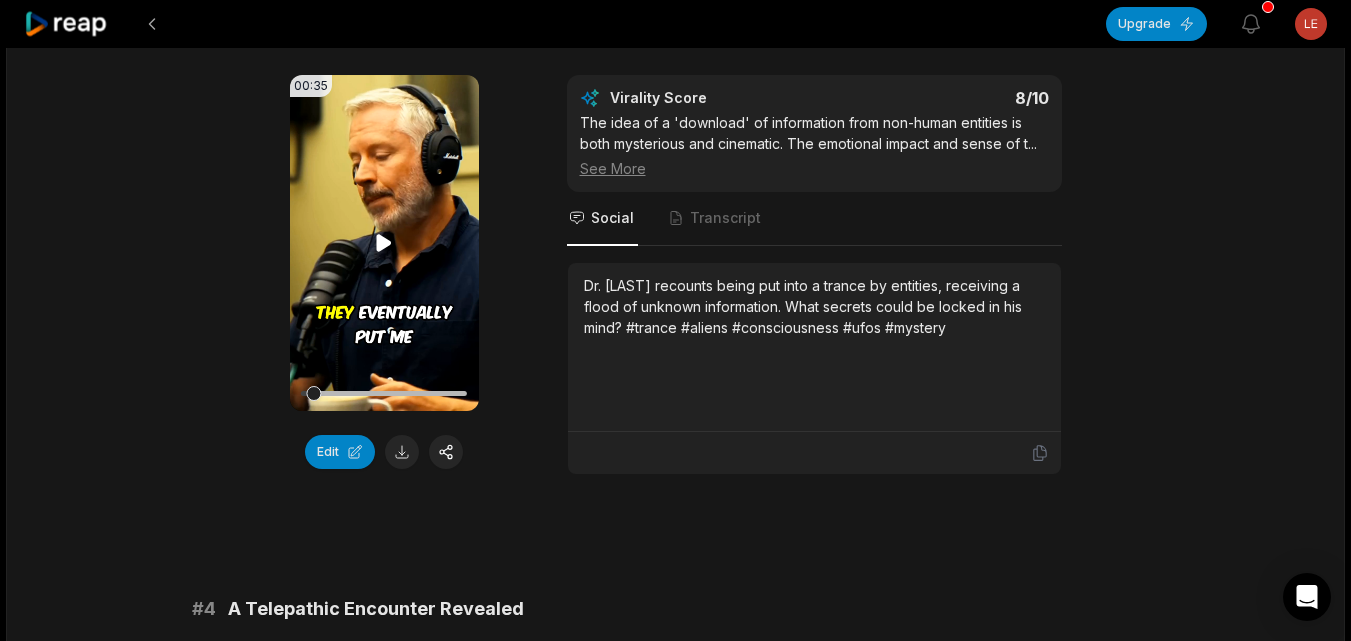 click on "Your browser does not support mp4 format." at bounding box center [384, 243] 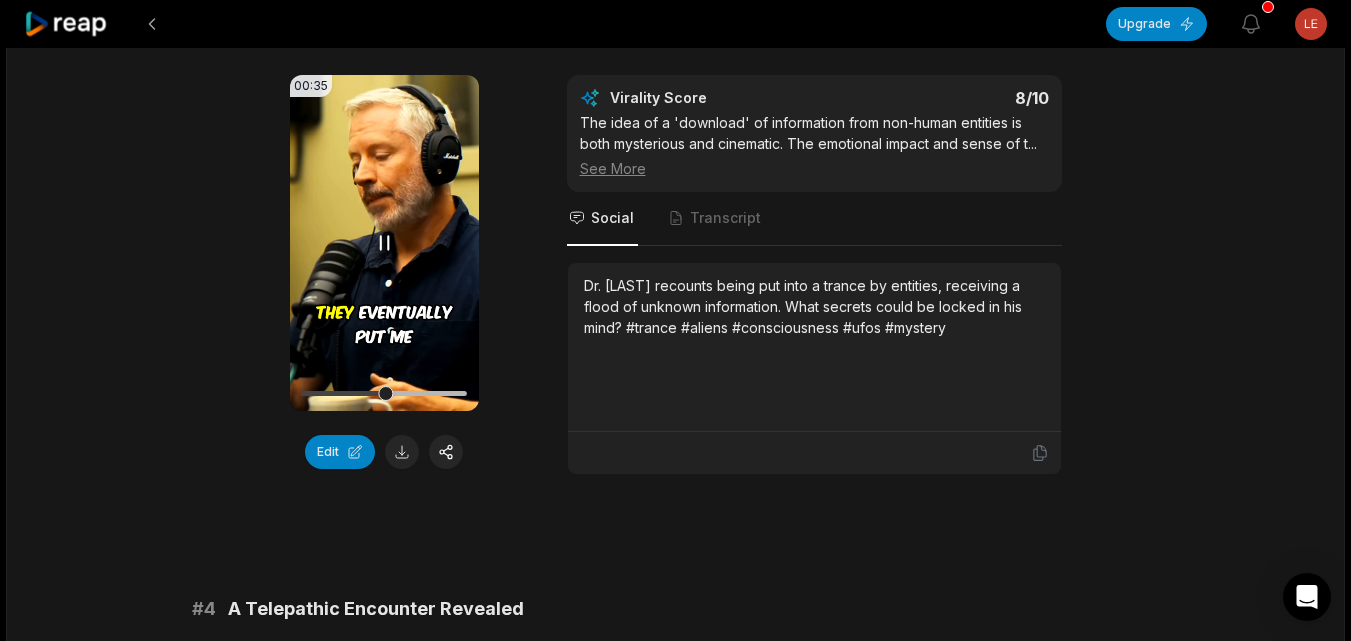 click on "Your browser does not support mp4 format." at bounding box center [384, 243] 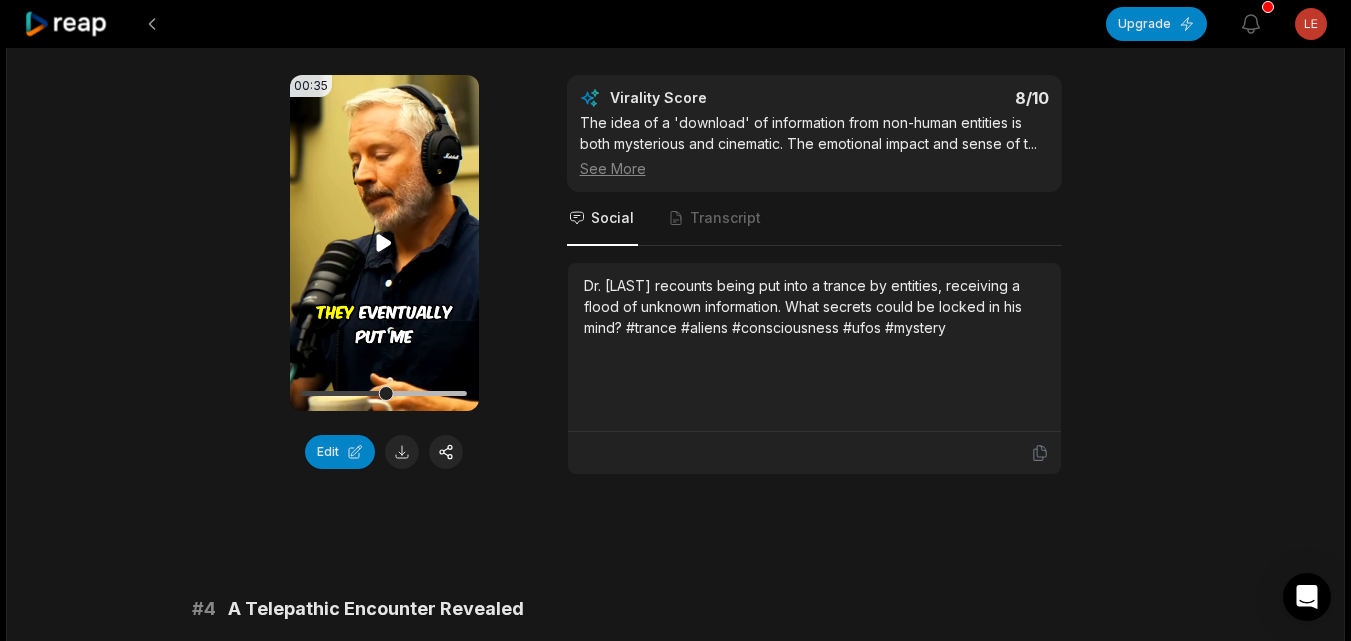 click on "Your browser does not support mp4 format." at bounding box center [384, 243] 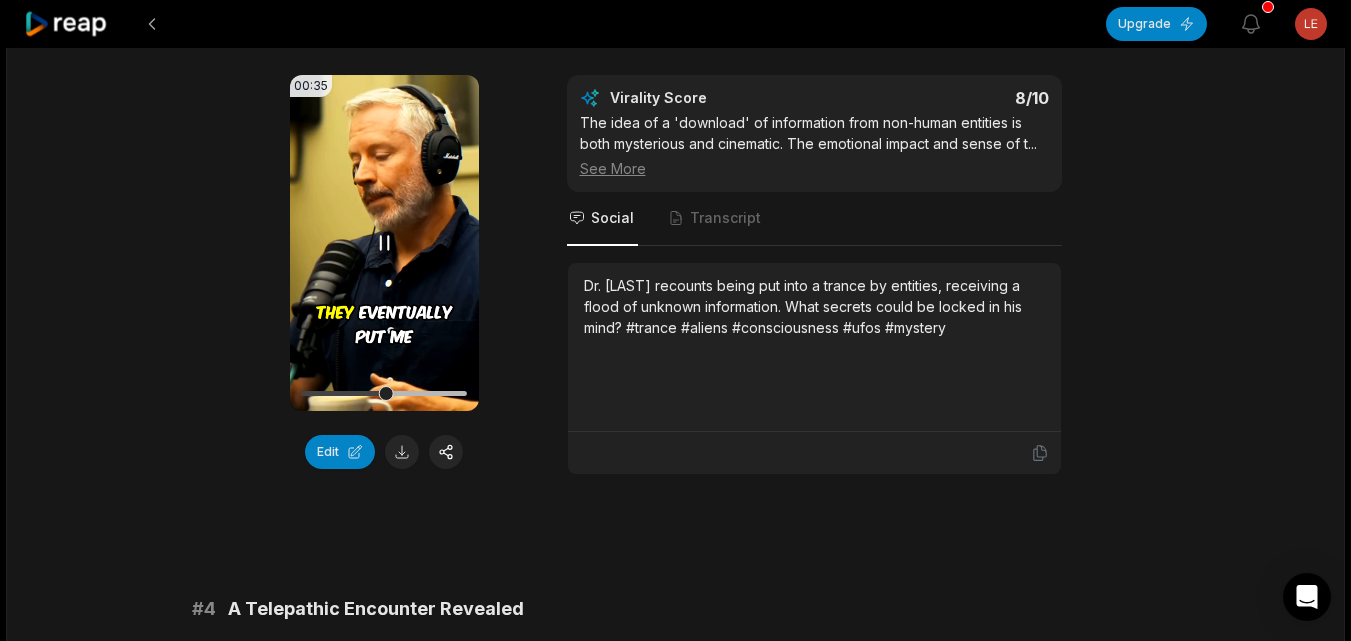 click on "Your browser does not support mp4 format." at bounding box center (384, 243) 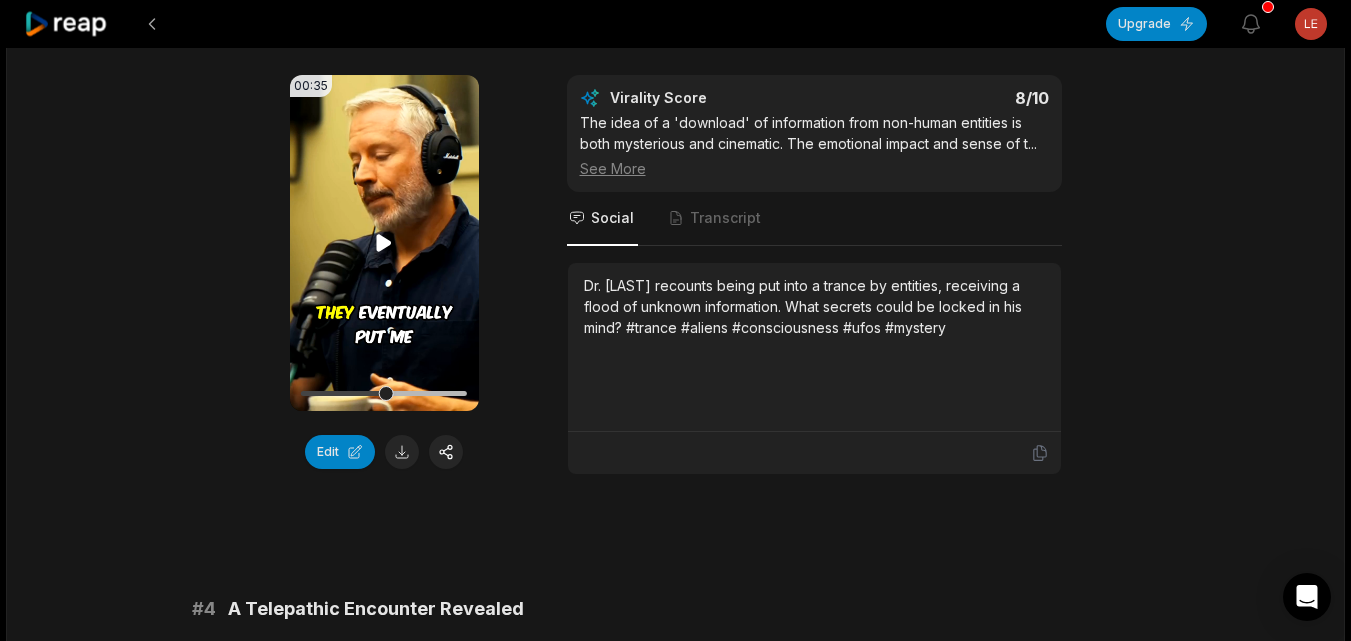 click on "Your browser does not support mp4 format." at bounding box center (384, 243) 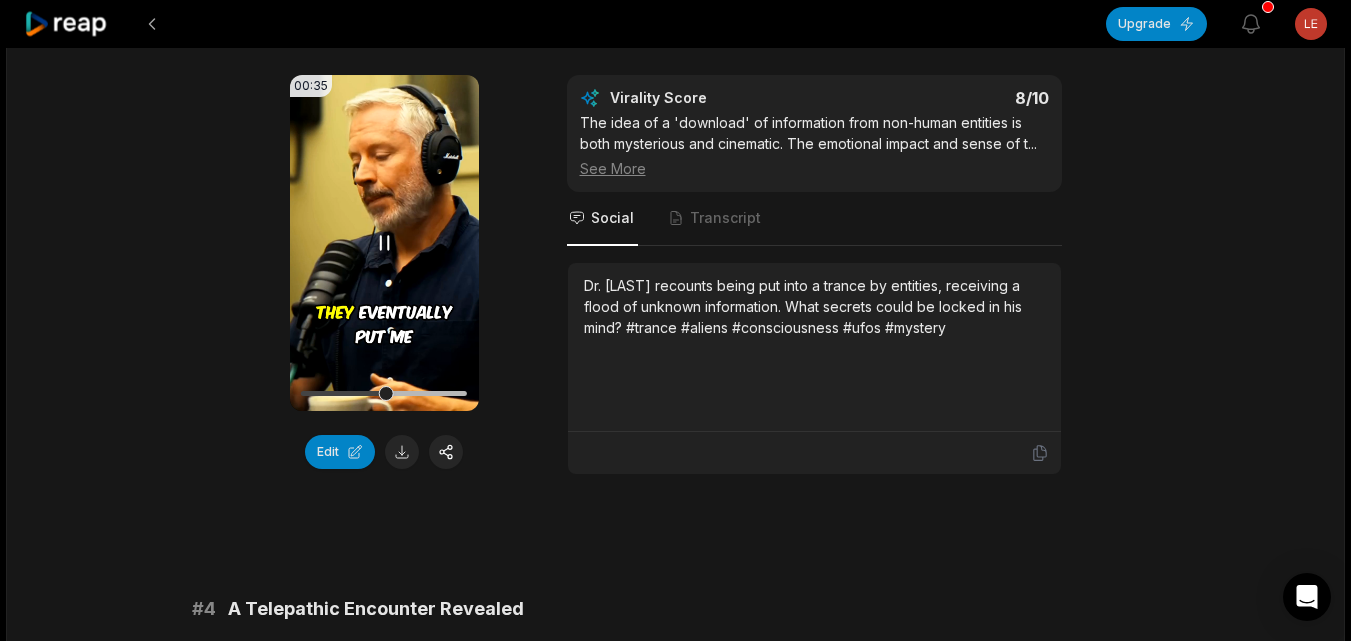 click on "Your browser does not support mp4 format." at bounding box center (384, 243) 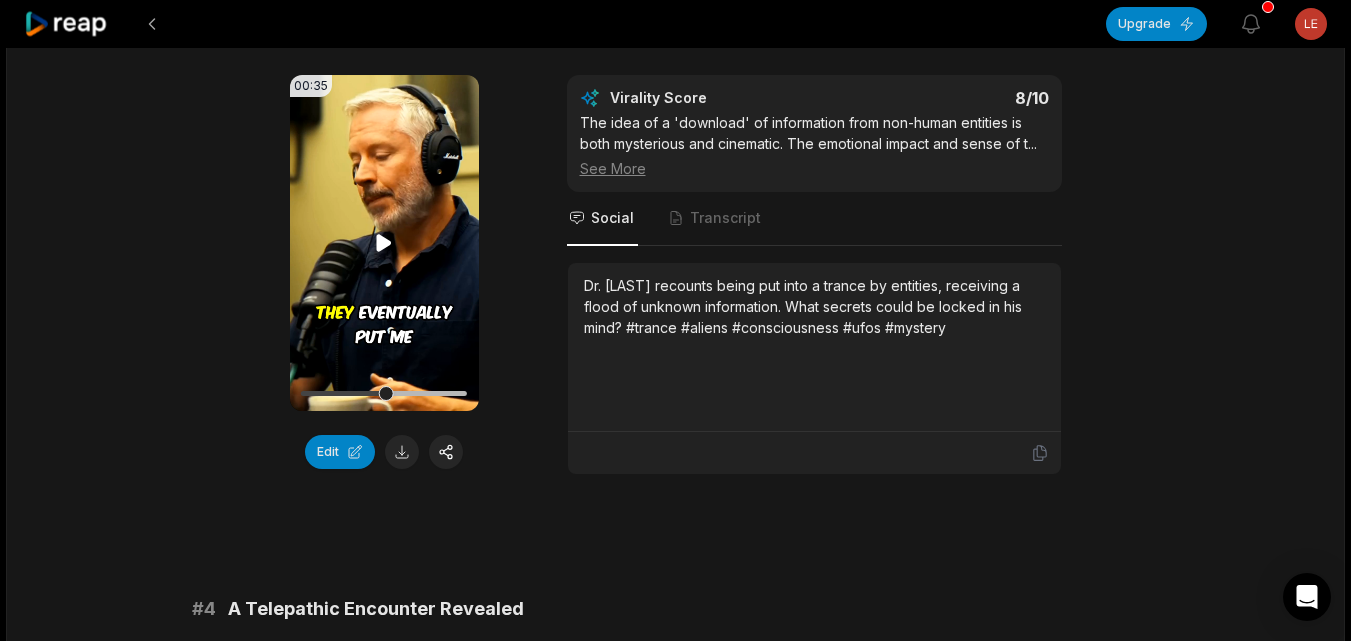 click on "Your browser does not support mp4 format." at bounding box center (384, 243) 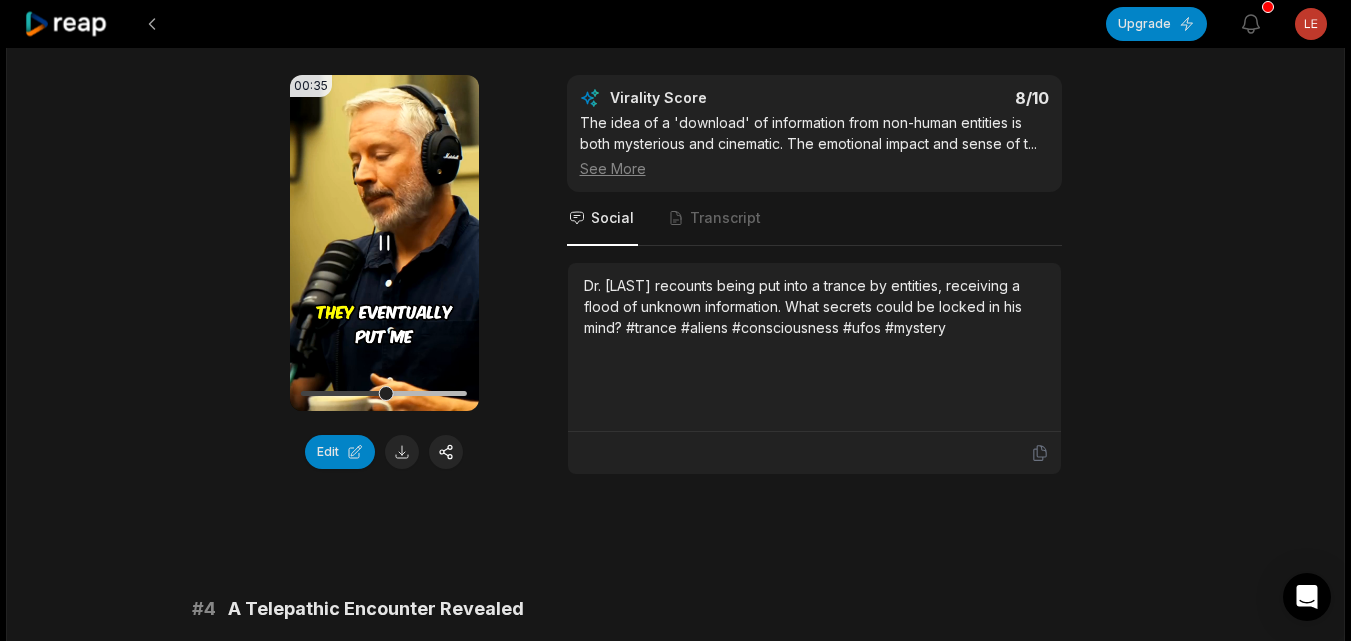 click on "Your browser does not support mp4 format." at bounding box center (384, 243) 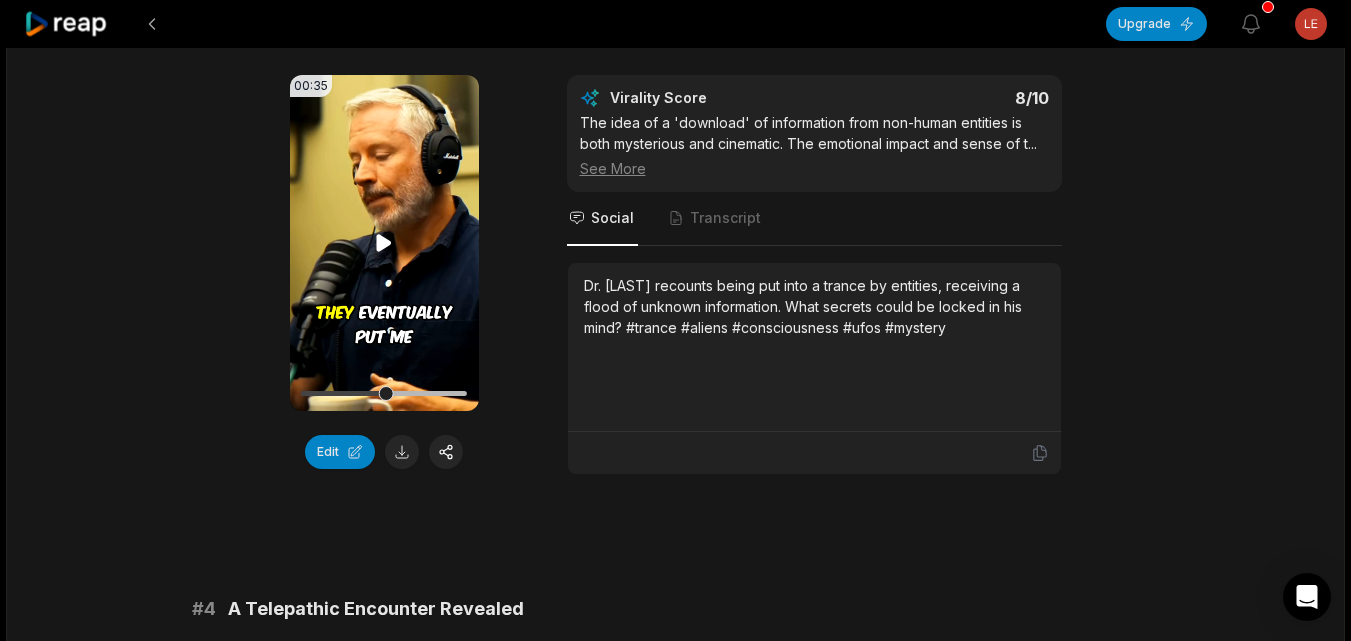 click on "Your browser does not support mp4 format." at bounding box center [384, 243] 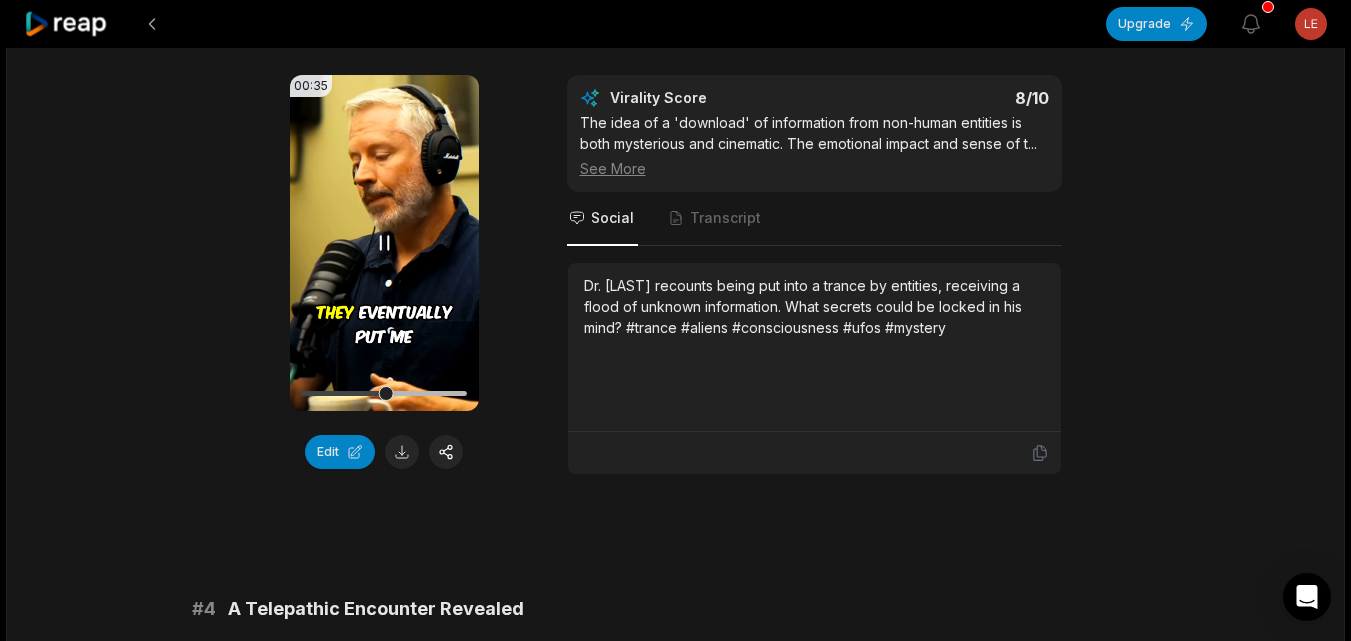 click on "Your browser does not support mp4 format." at bounding box center [384, 243] 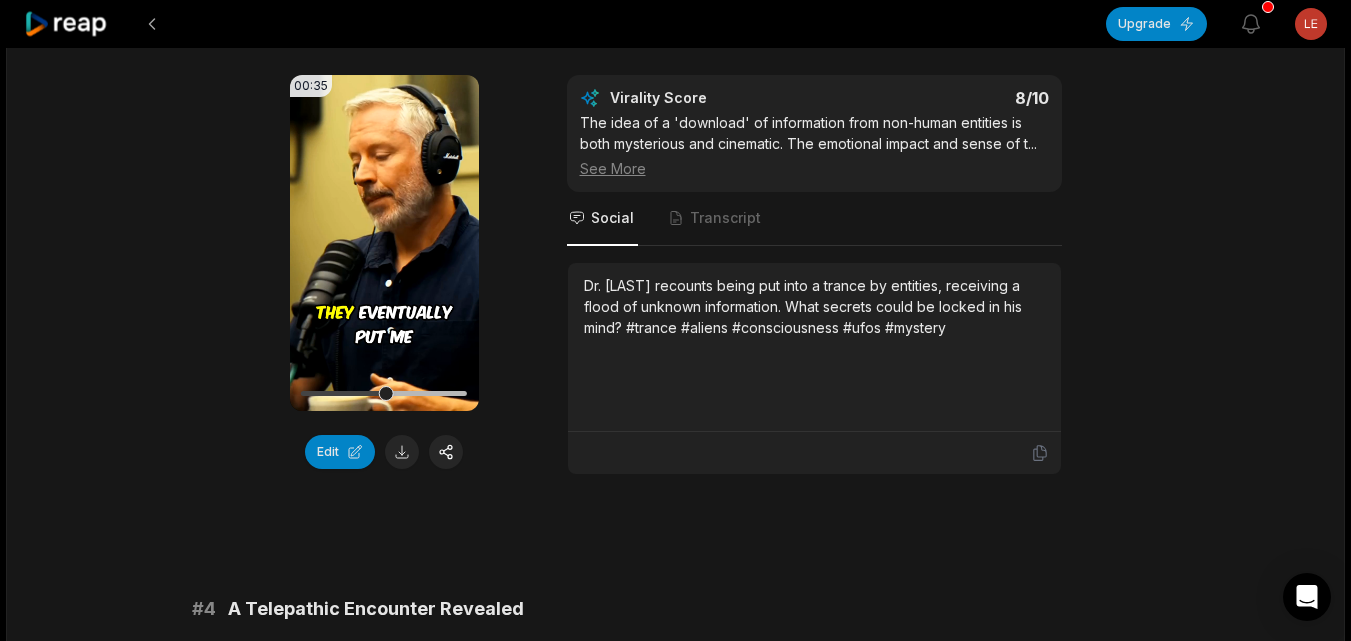 scroll, scrollTop: 1550, scrollLeft: 0, axis: vertical 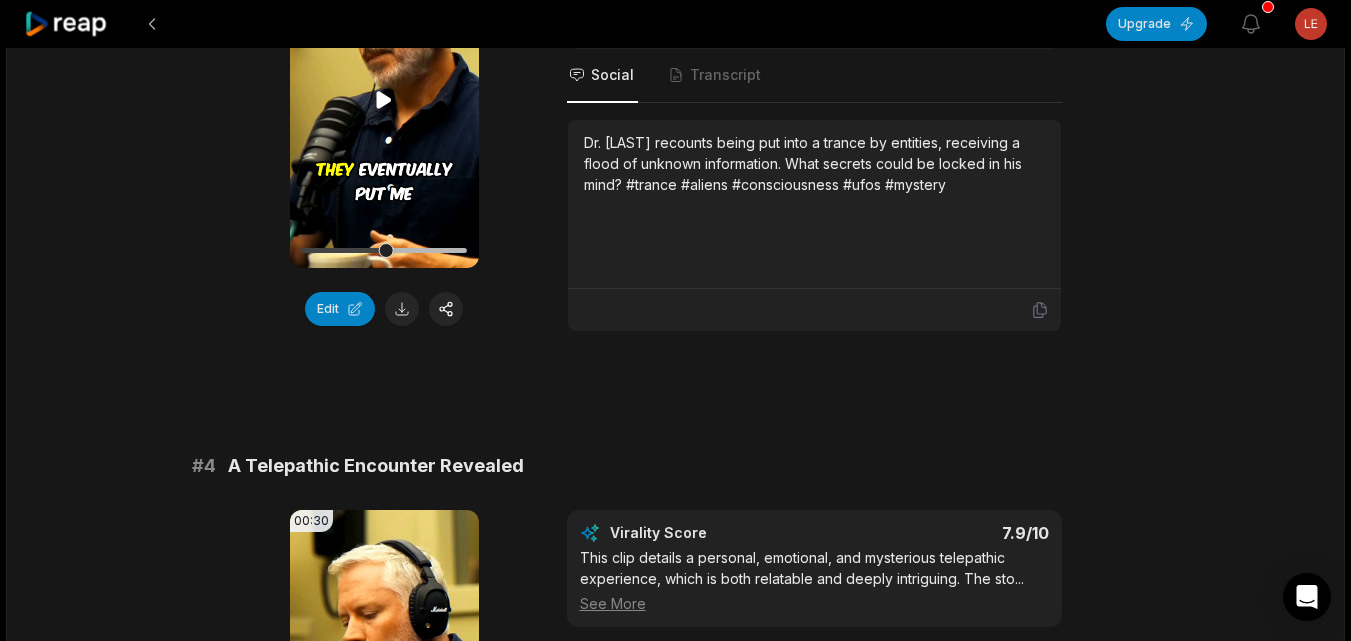 click at bounding box center (384, 250) 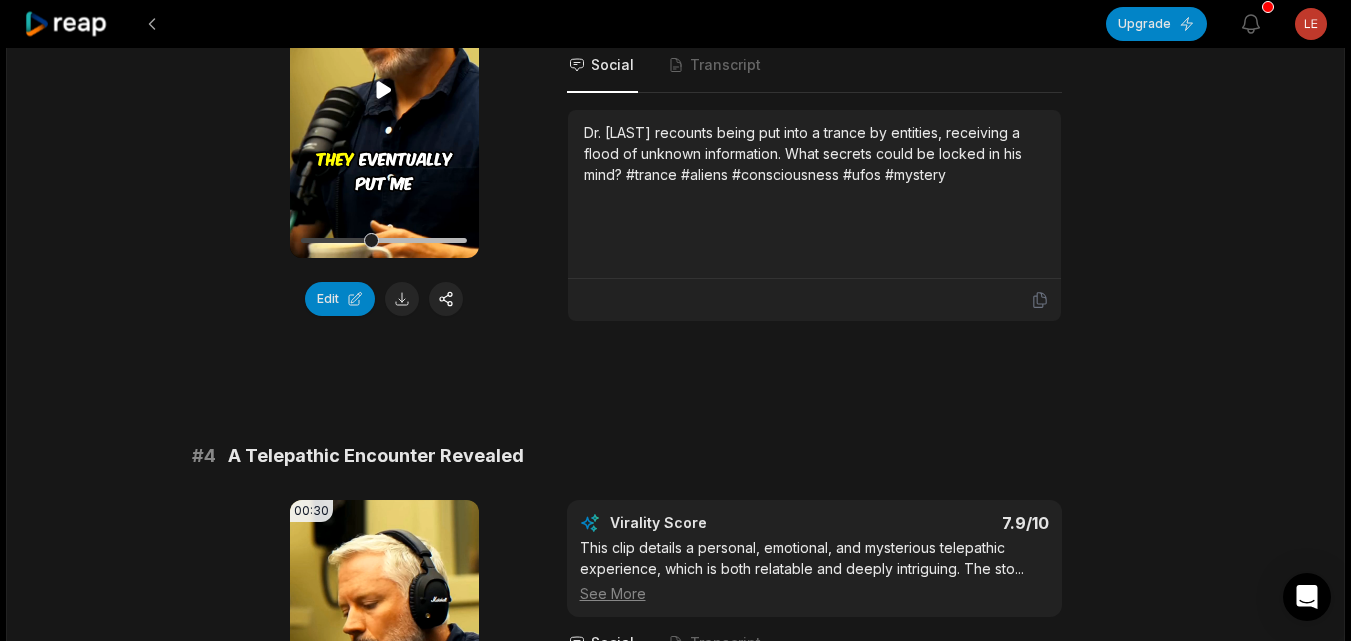 click on "Your browser does not support mp4 format." at bounding box center [384, 90] 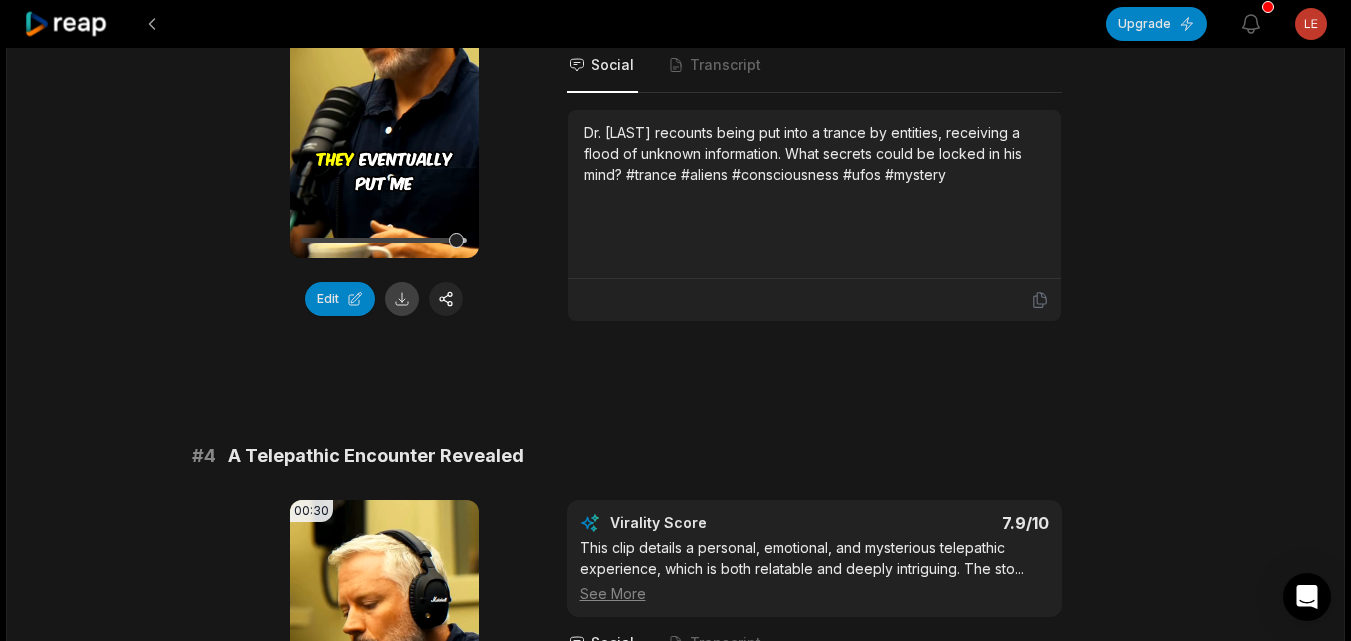 click at bounding box center (402, 299) 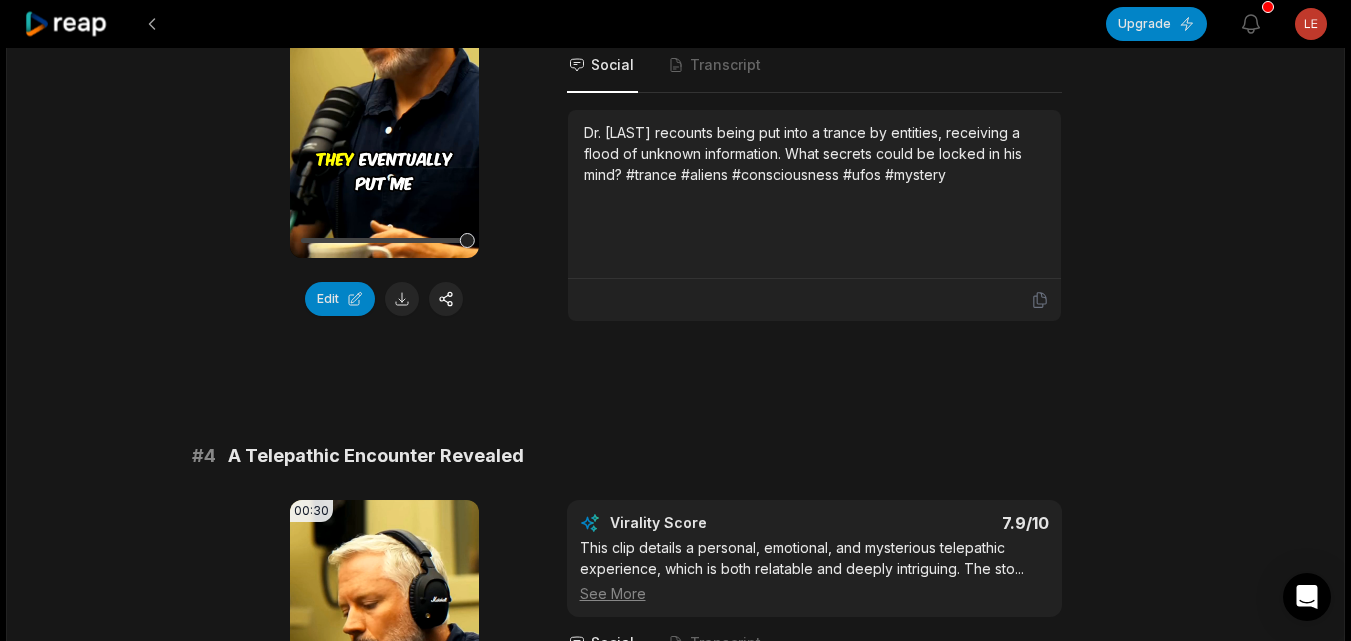 scroll, scrollTop: 1744, scrollLeft: 0, axis: vertical 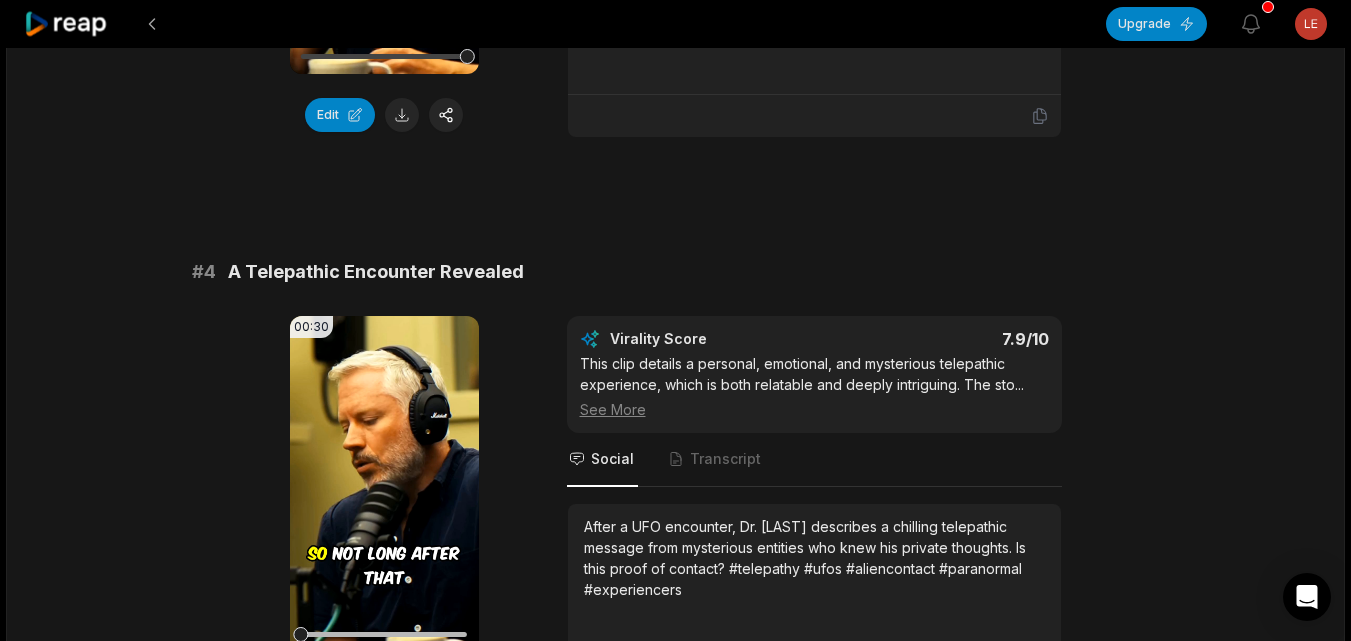 drag, startPoint x: 1359, startPoint y: 199, endPoint x: 1355, endPoint y: 225, distance: 26.305893 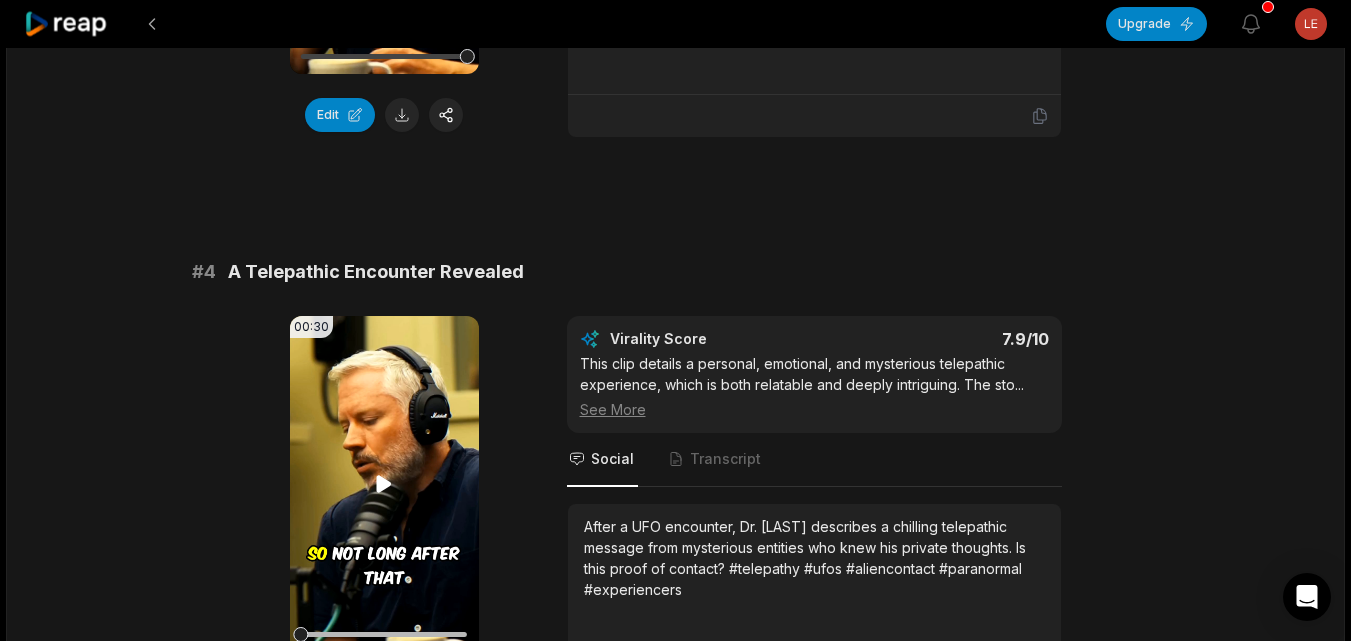 click on "Your browser does not support mp4 format." at bounding box center [384, 484] 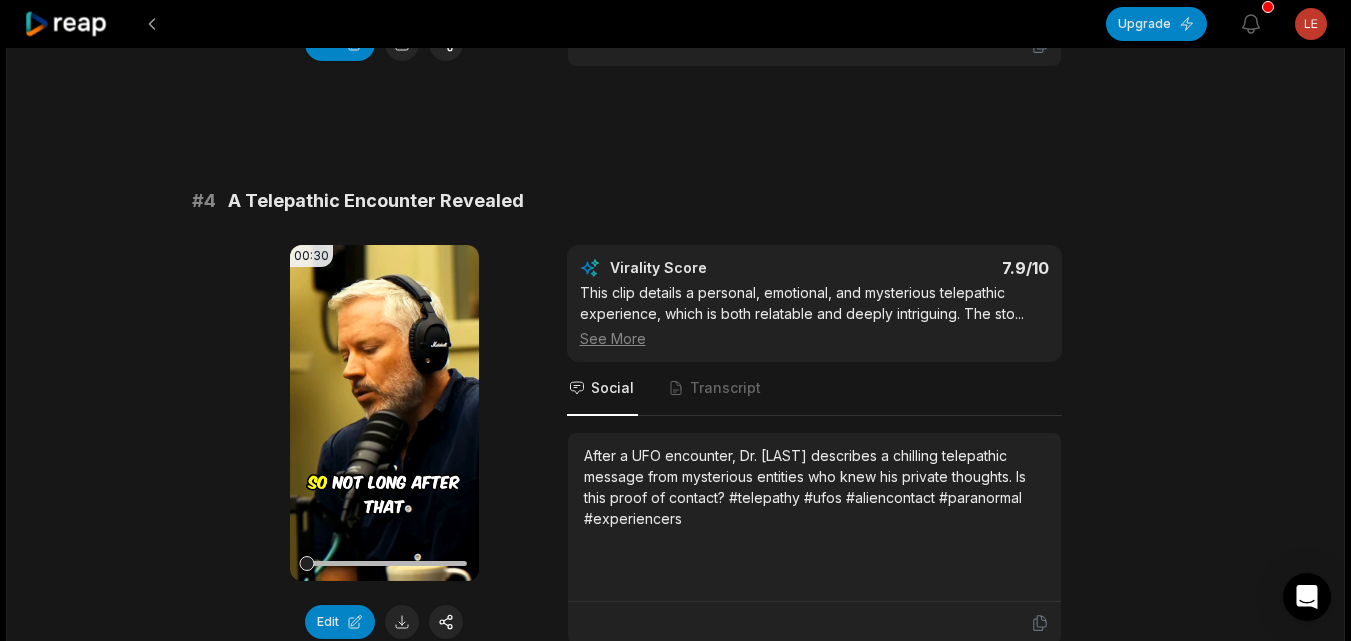 scroll, scrollTop: 1826, scrollLeft: 0, axis: vertical 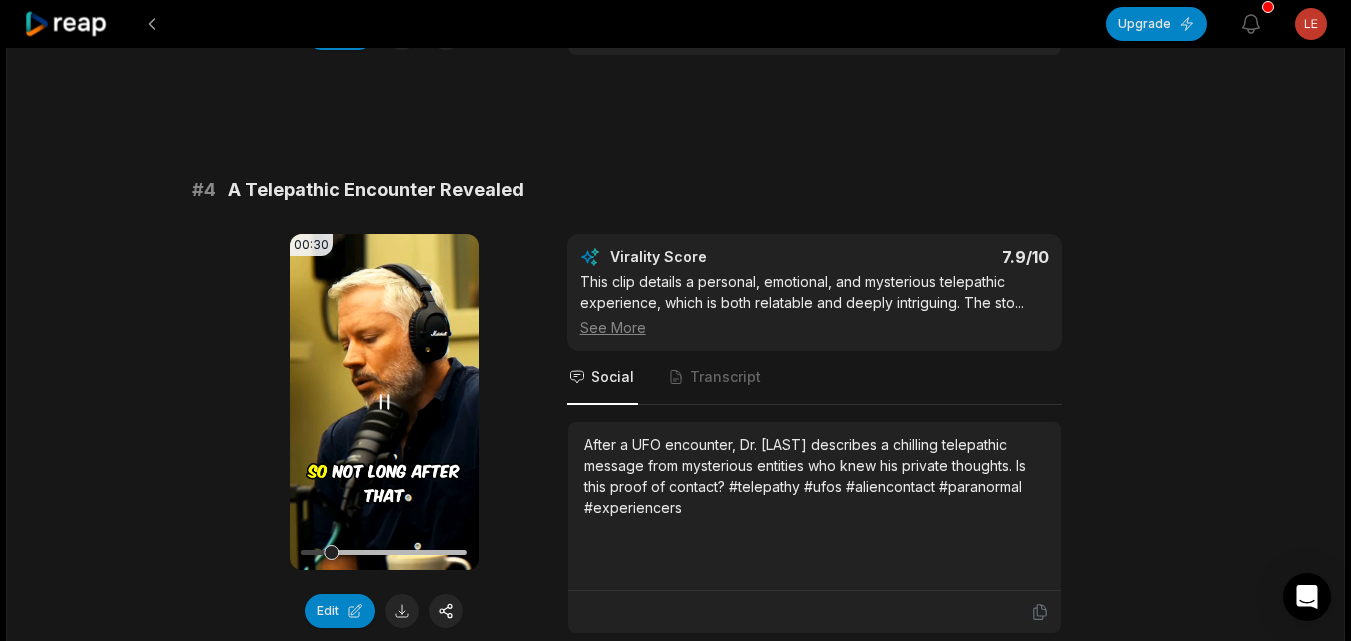 click on "Your browser does not support mp4 format." at bounding box center (384, 402) 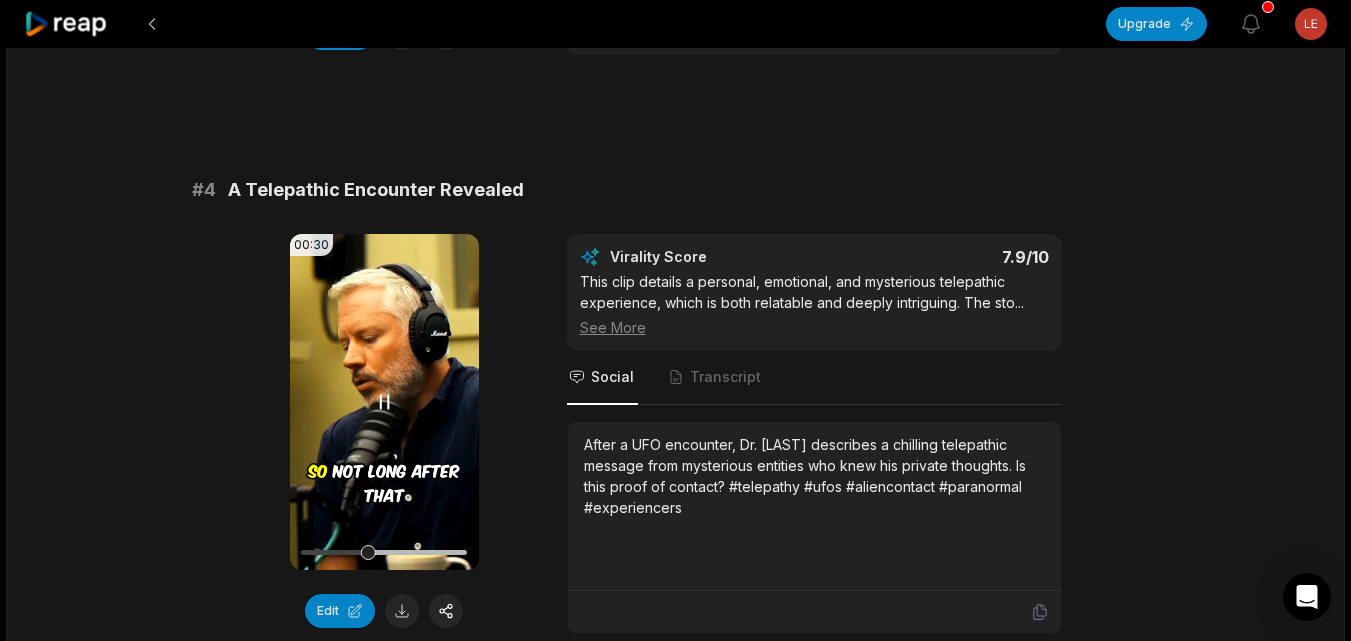 click 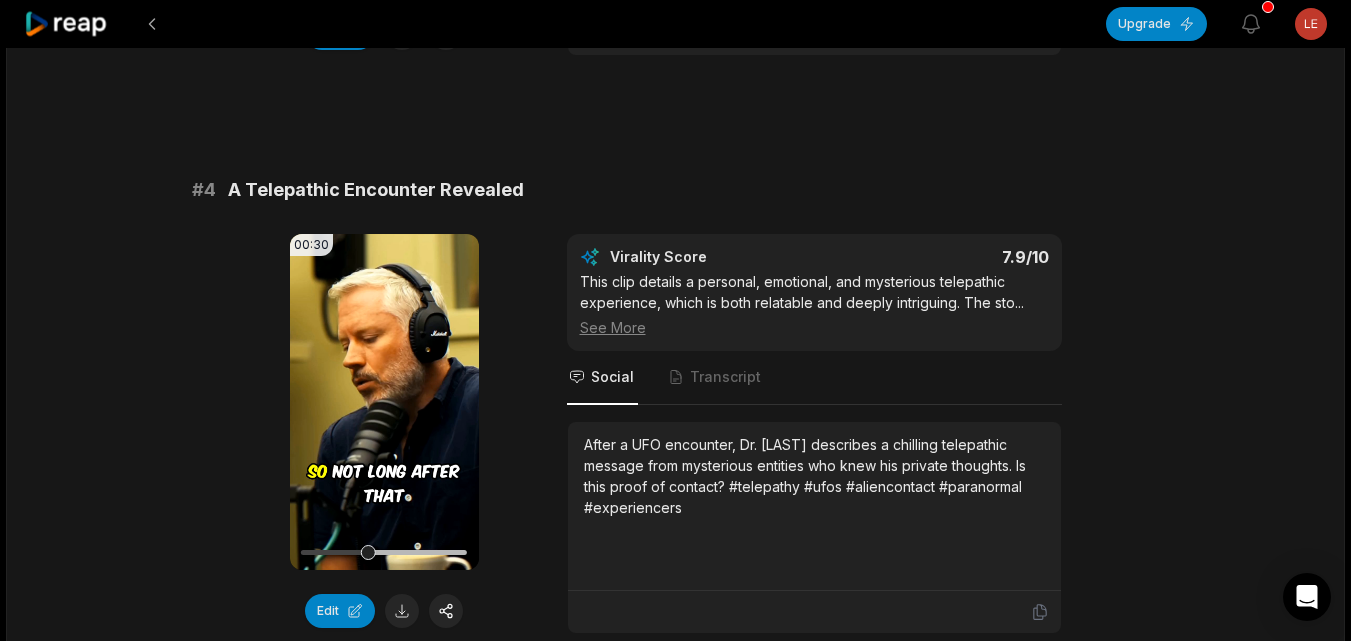 click on "03:35:31 Anthropologist Spoke To REAL Alien Beings - Dr. Michael Masters - DEBRIEFED ep. 47 an hour ago English en 00:00  -  59:45 Portrait 23.976   fps Beasty # 1 Classified UFO Briefing Shock 00:43 Your browser does not support mp4 format. Edit Virality Score 8.5 /10 Firsthand military testimony about classified UFO briefings is highly compelling and credible. The emotional impact and sense of reve ...   See More Social Transcript An Air Force veteran describes a classified briefing where officials confirmed UFOs are real. The experience changed his life forever. #military #ufos #disclosure #truth #airforce # 2 The Extra-Tempestrial Hypothesis 00:20 Your browser does not support mp4 format. Edit Virality Score 8.2 /10 This segment introduces a provocative theory that UFOs are time machines operated by future humans. The concept is highly engaging, c ...   See More Social Transcript # 3 Trance and Downloaded Information 00:35 Your browser does not support mp4 format. Edit Virality Score 8 /10 ...   See More" at bounding box center [675, 1279] 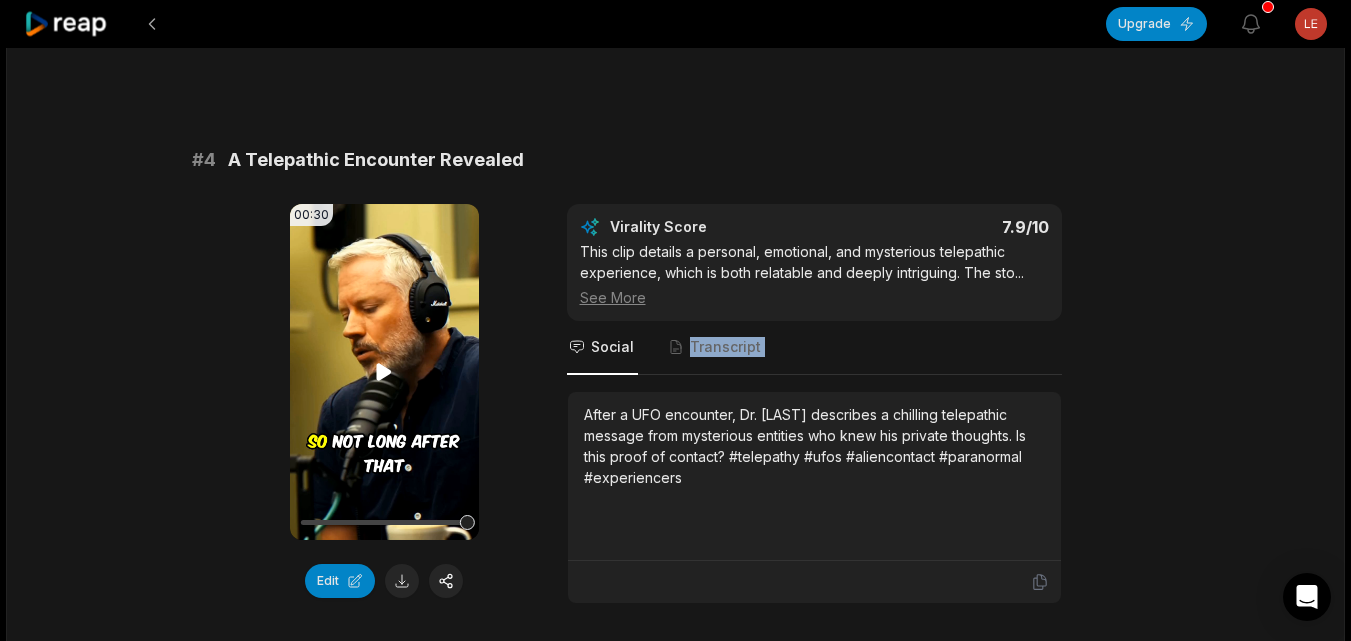click on "Your browser does not support mp4 format." at bounding box center (384, 372) 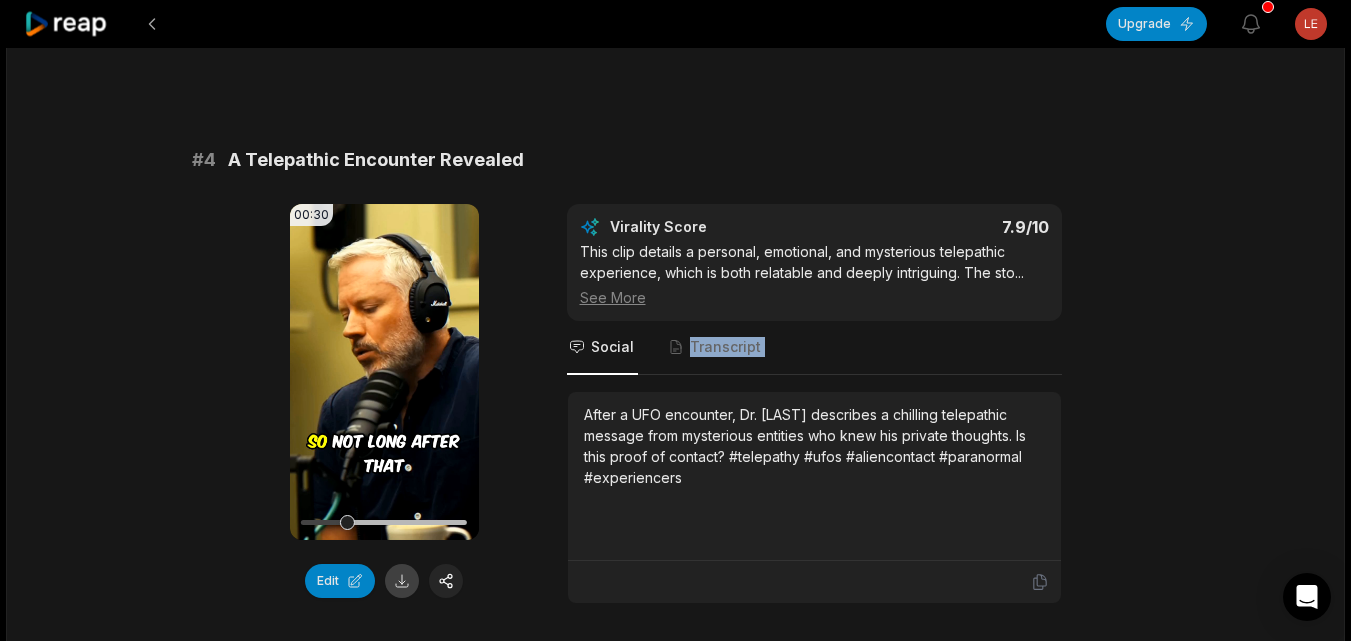 click at bounding box center [402, 581] 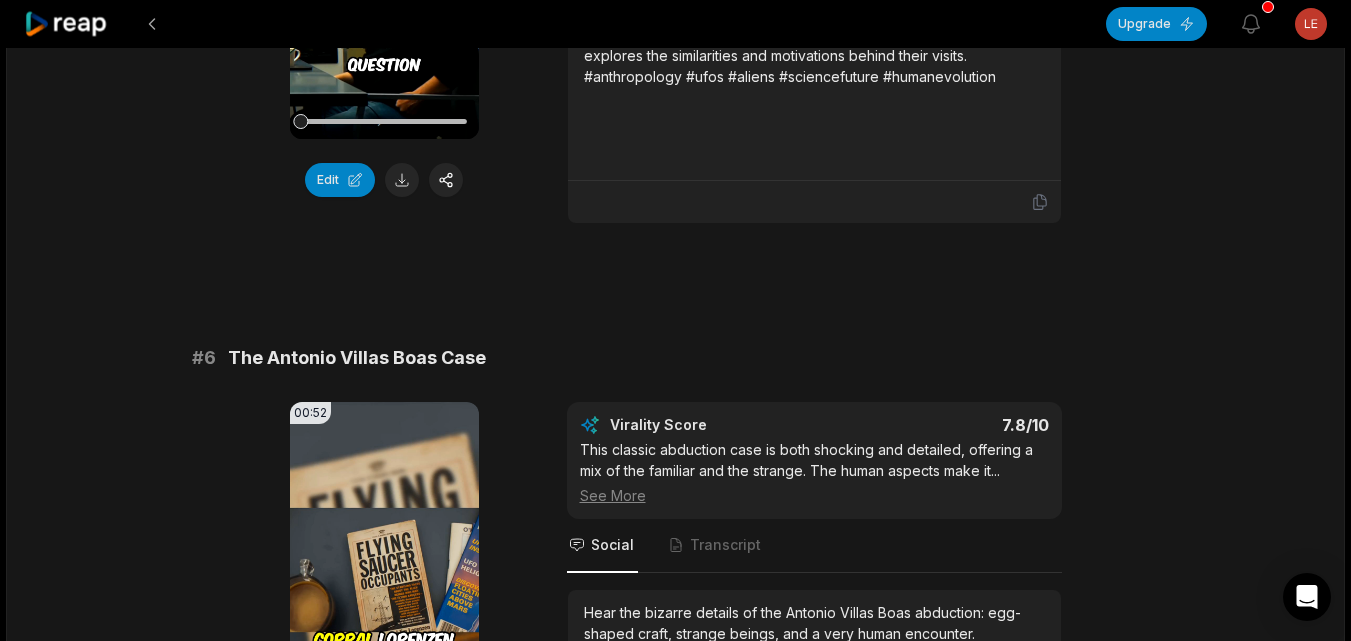 scroll, scrollTop: 2682, scrollLeft: 0, axis: vertical 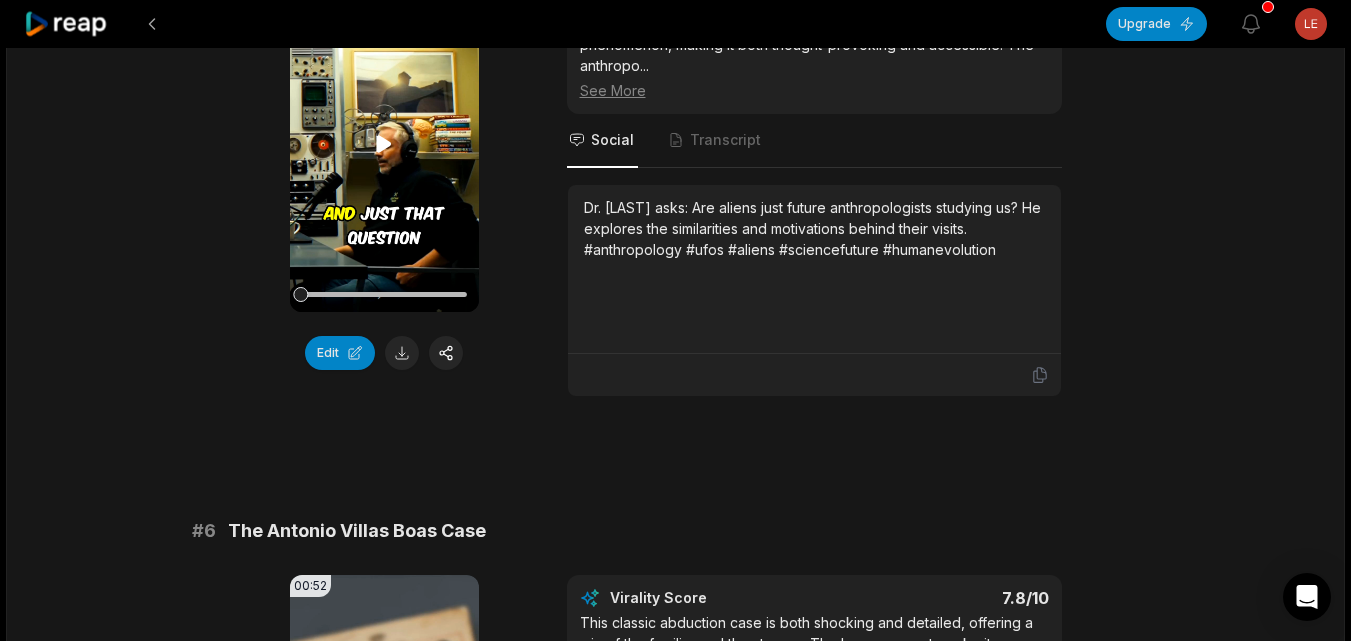 click on "Your browser does not support mp4 format." at bounding box center [384, 144] 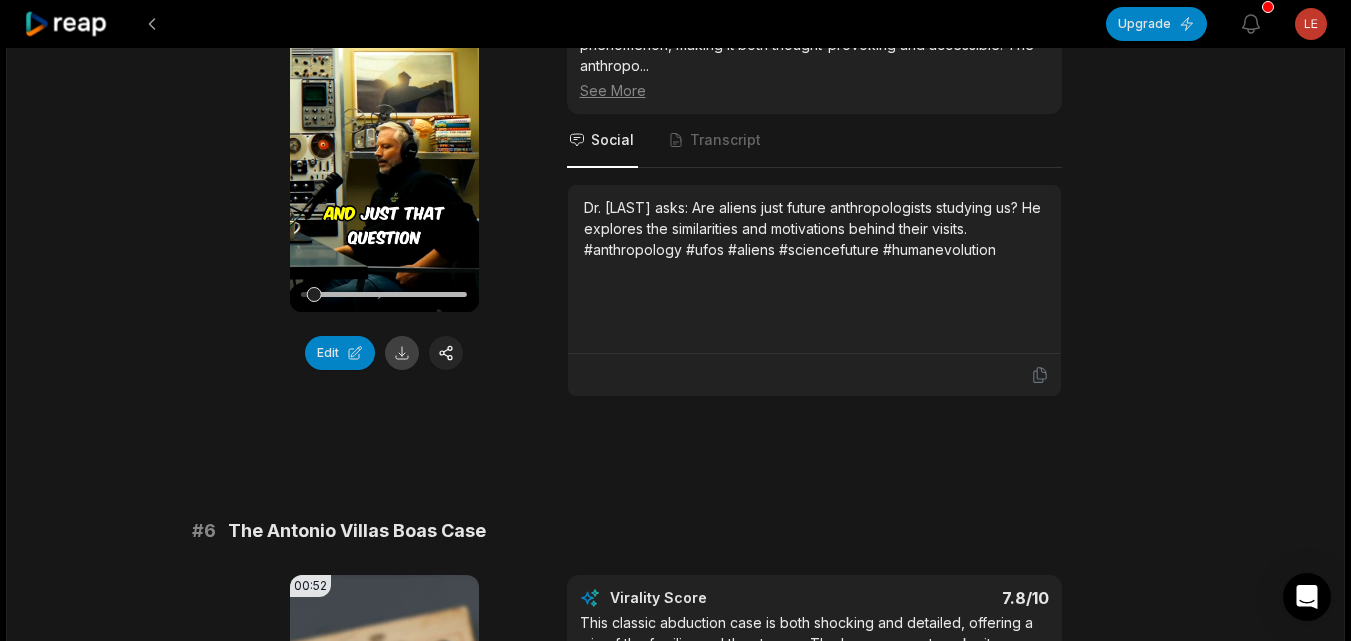 click at bounding box center (402, 353) 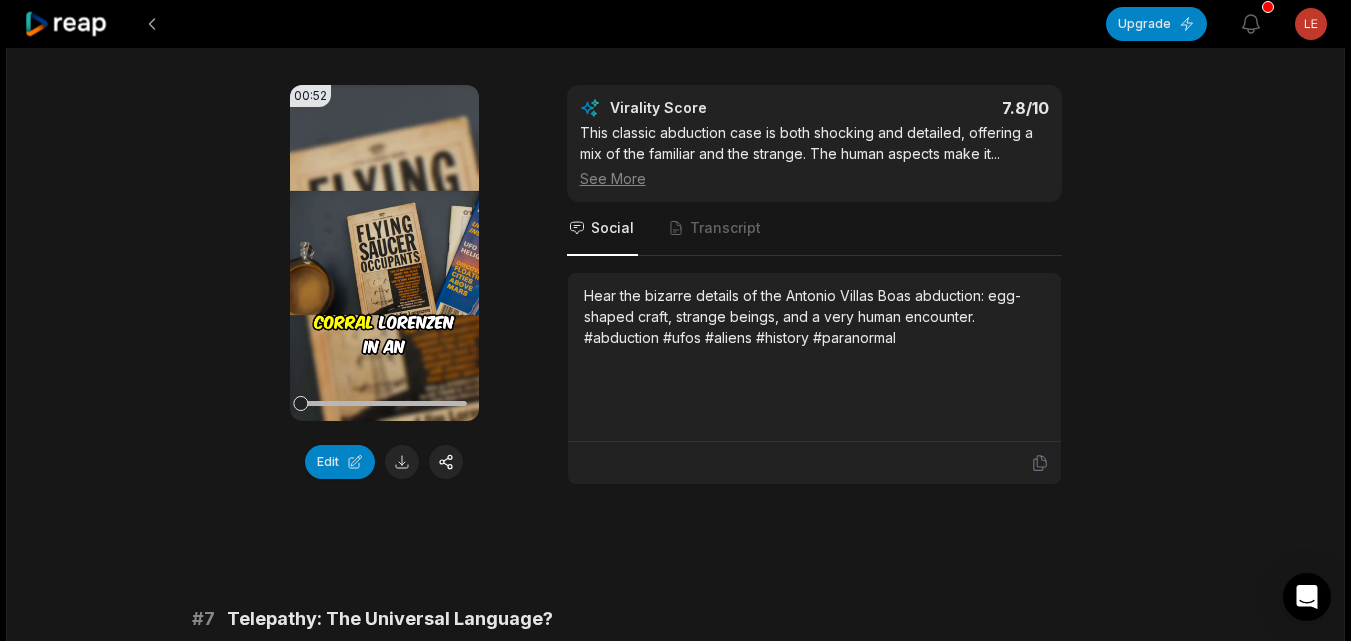 scroll, scrollTop: 3182, scrollLeft: 0, axis: vertical 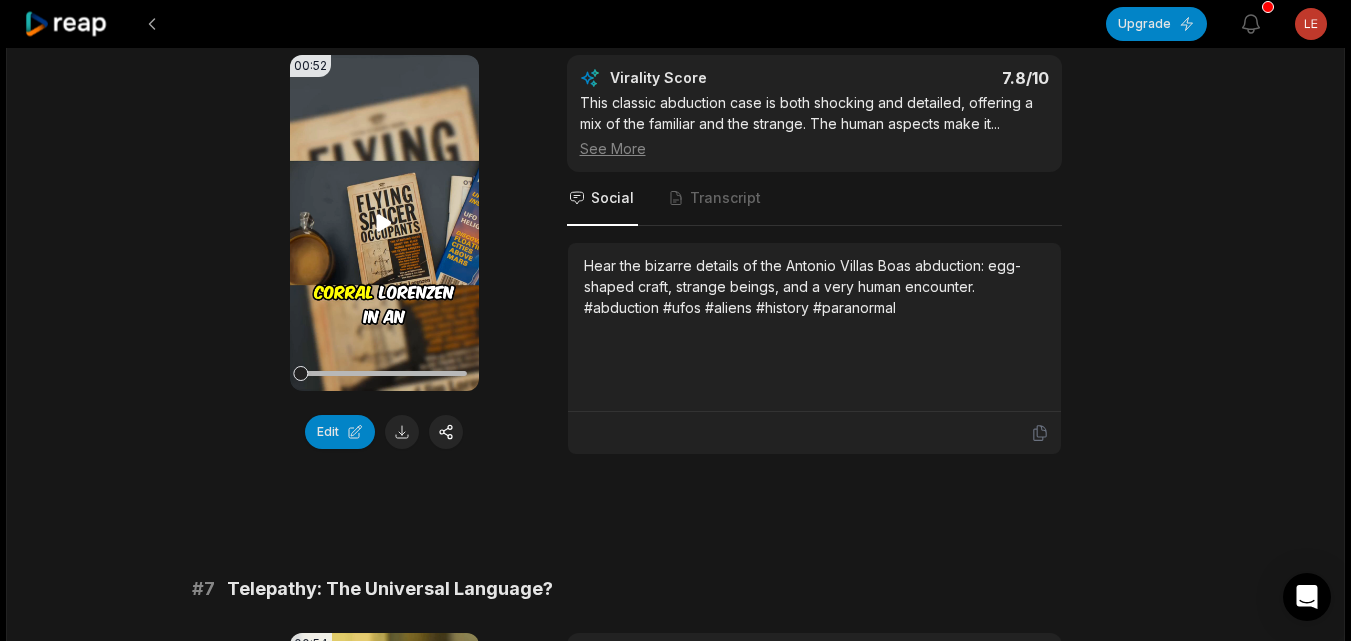 click on "Your browser does not support mp4 format." at bounding box center [384, 223] 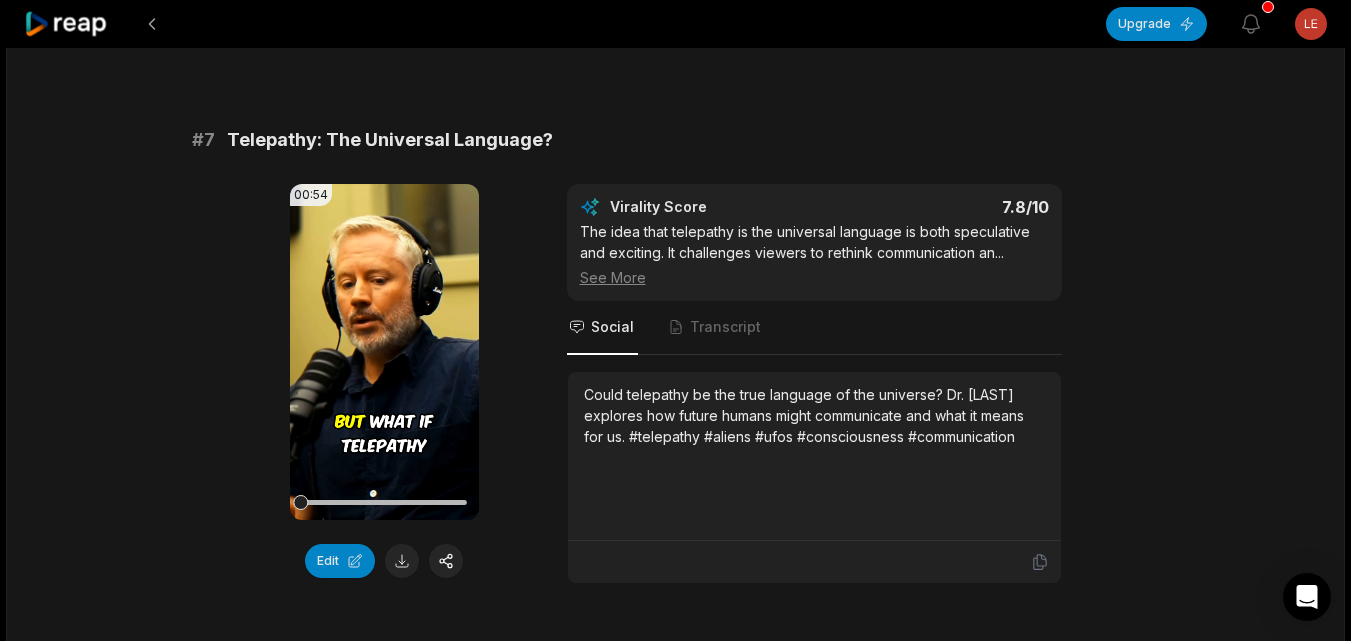 scroll, scrollTop: 3662, scrollLeft: 0, axis: vertical 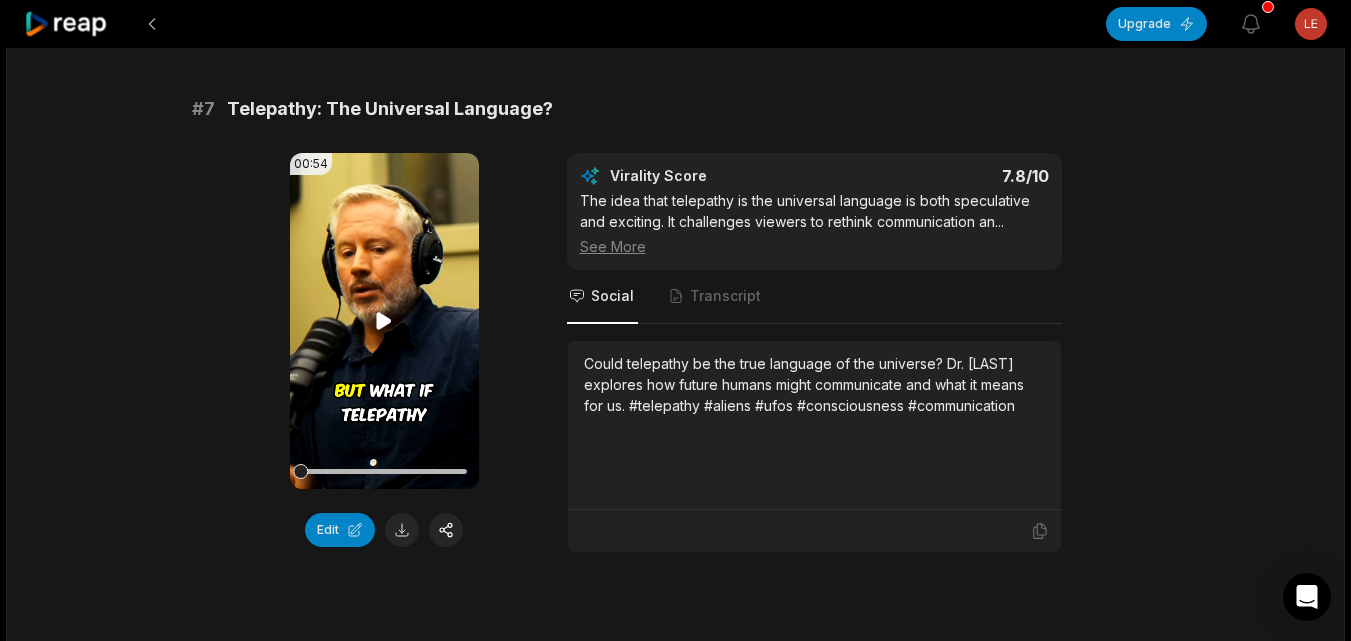 click on "Your browser does not support mp4 format." at bounding box center [384, 321] 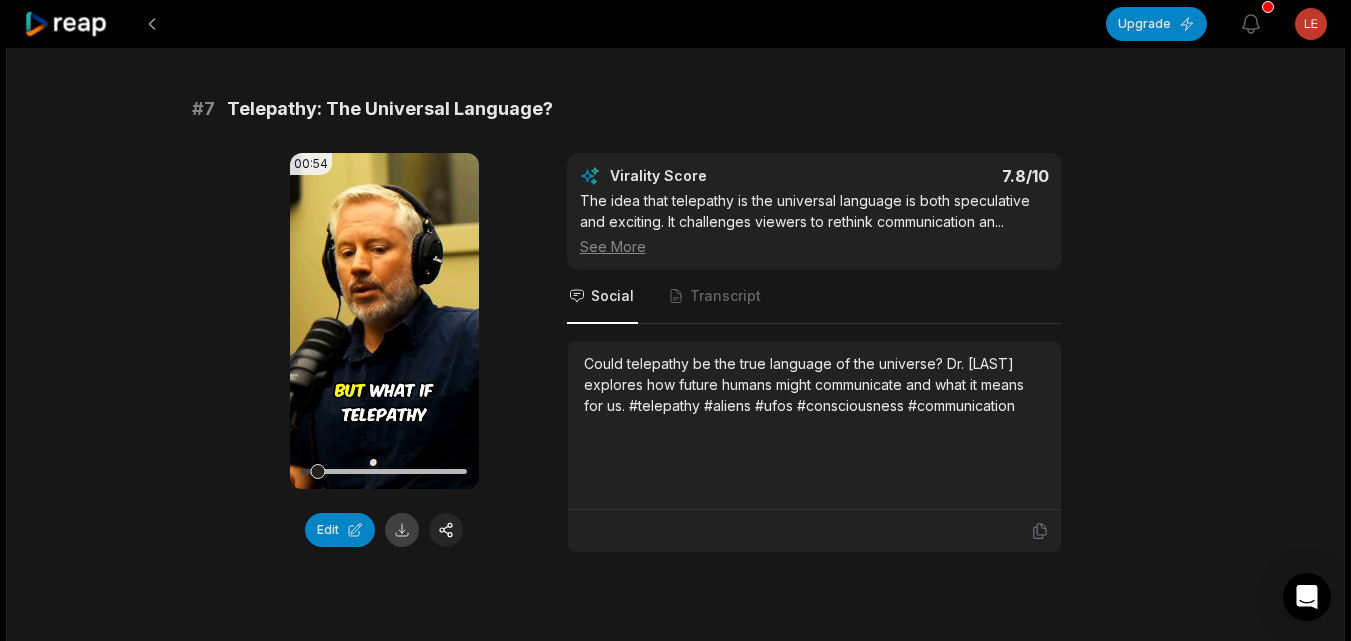 click at bounding box center (402, 530) 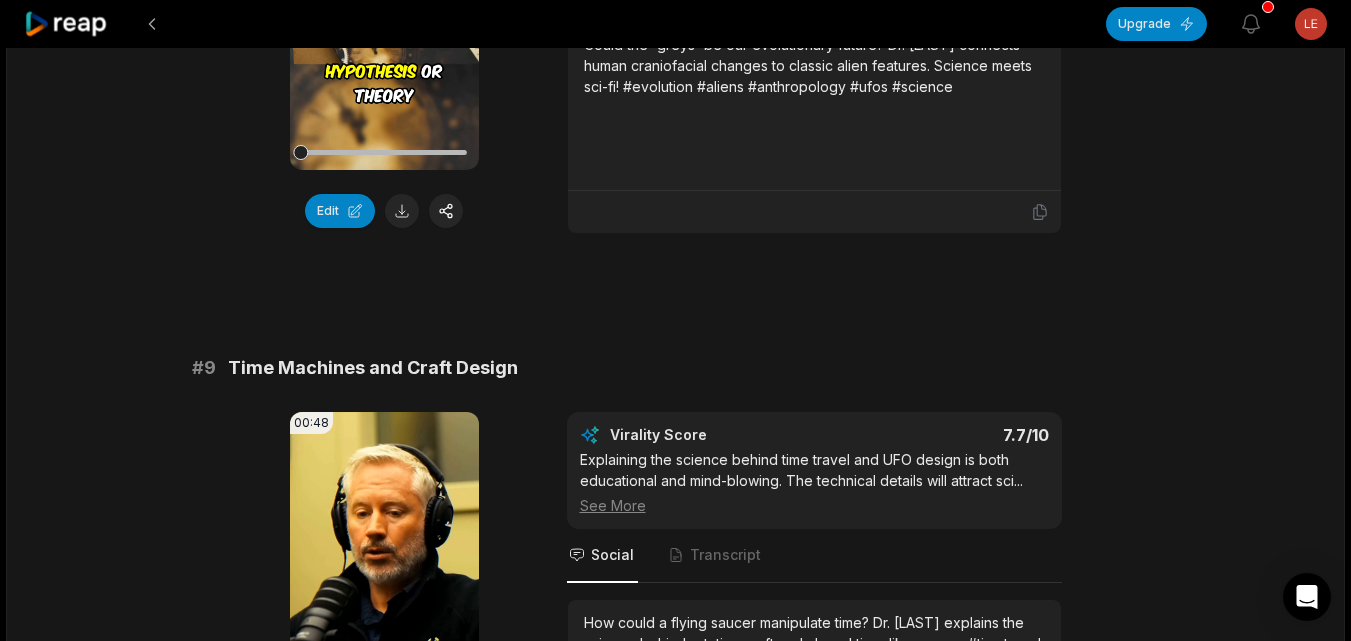 scroll, scrollTop: 4579, scrollLeft: 0, axis: vertical 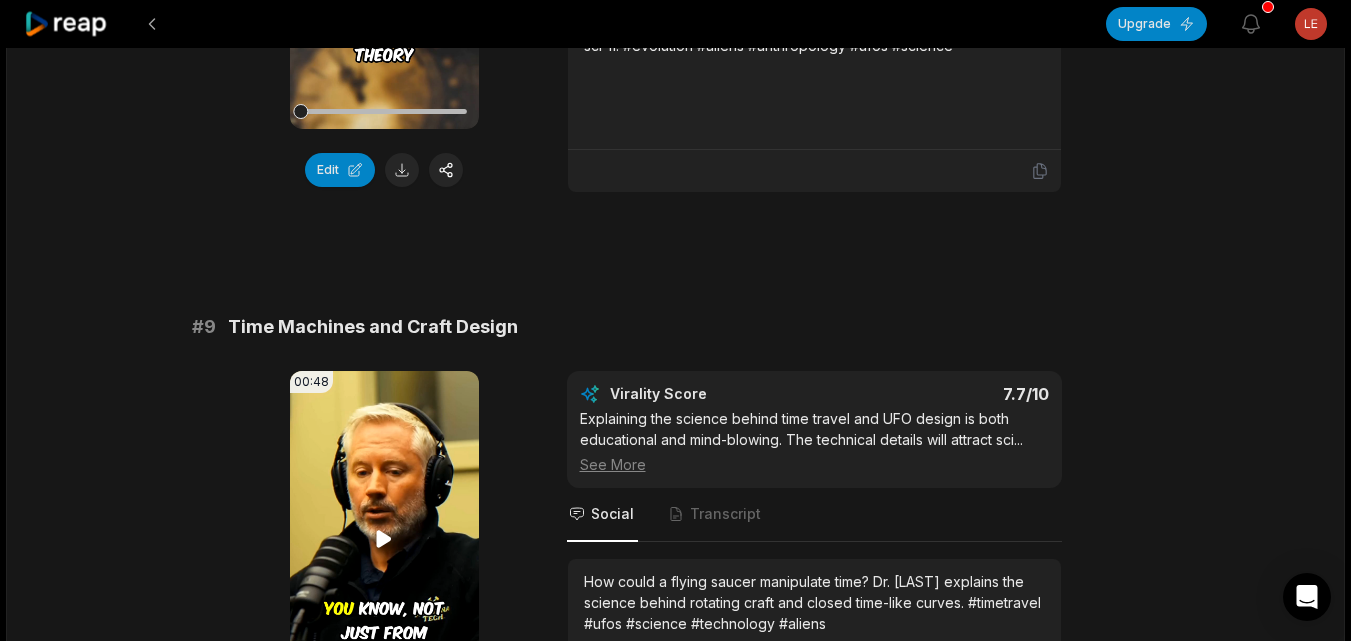 click on "Your browser does not support mp4 format." at bounding box center (384, 539) 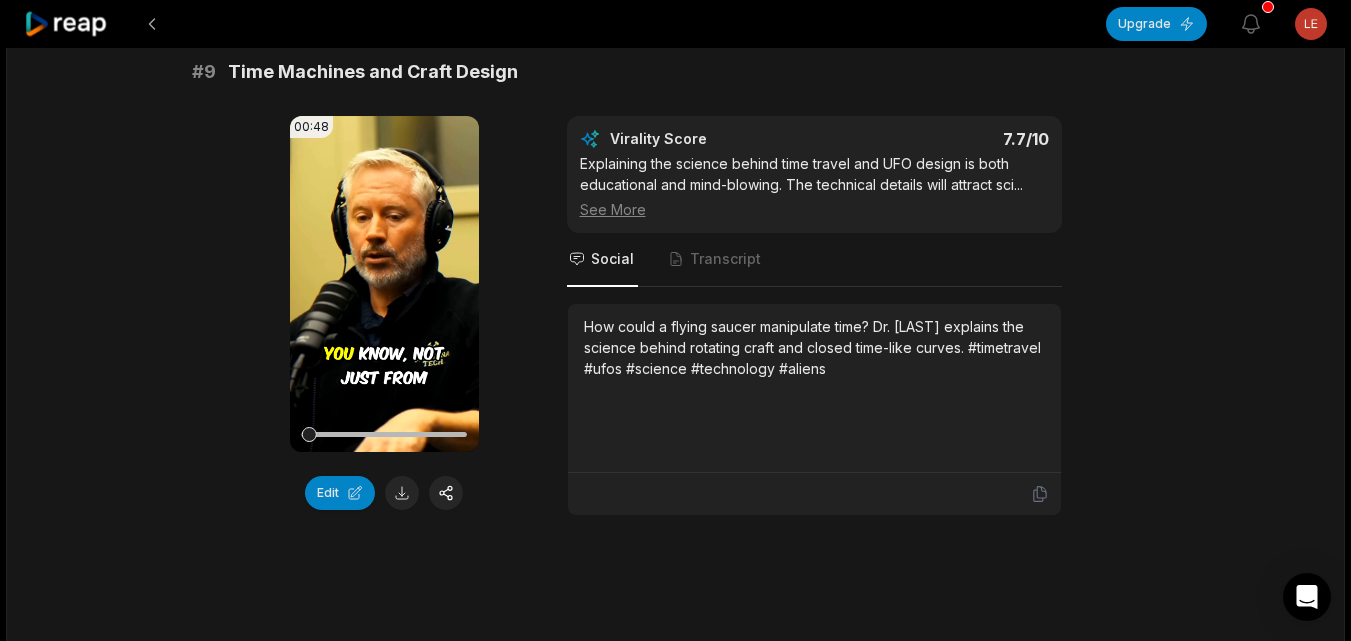 scroll, scrollTop: 4865, scrollLeft: 0, axis: vertical 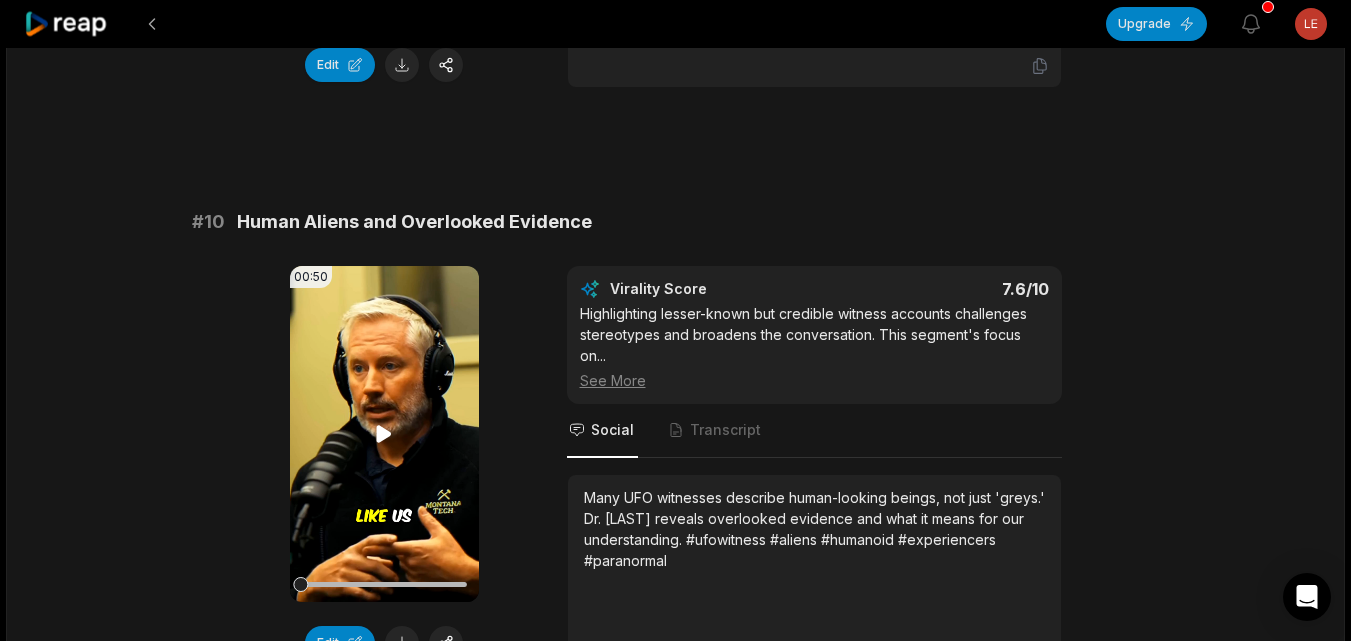 click on "Your browser does not support mp4 format." at bounding box center [384, 434] 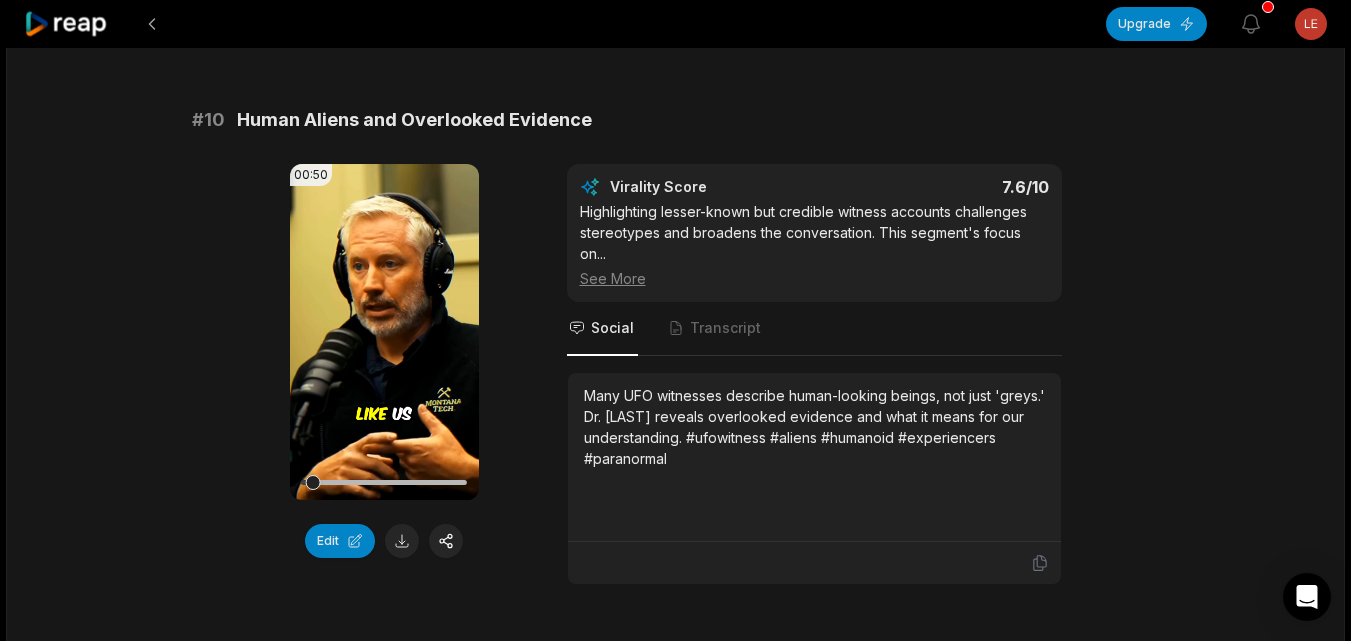 scroll, scrollTop: 5395, scrollLeft: 0, axis: vertical 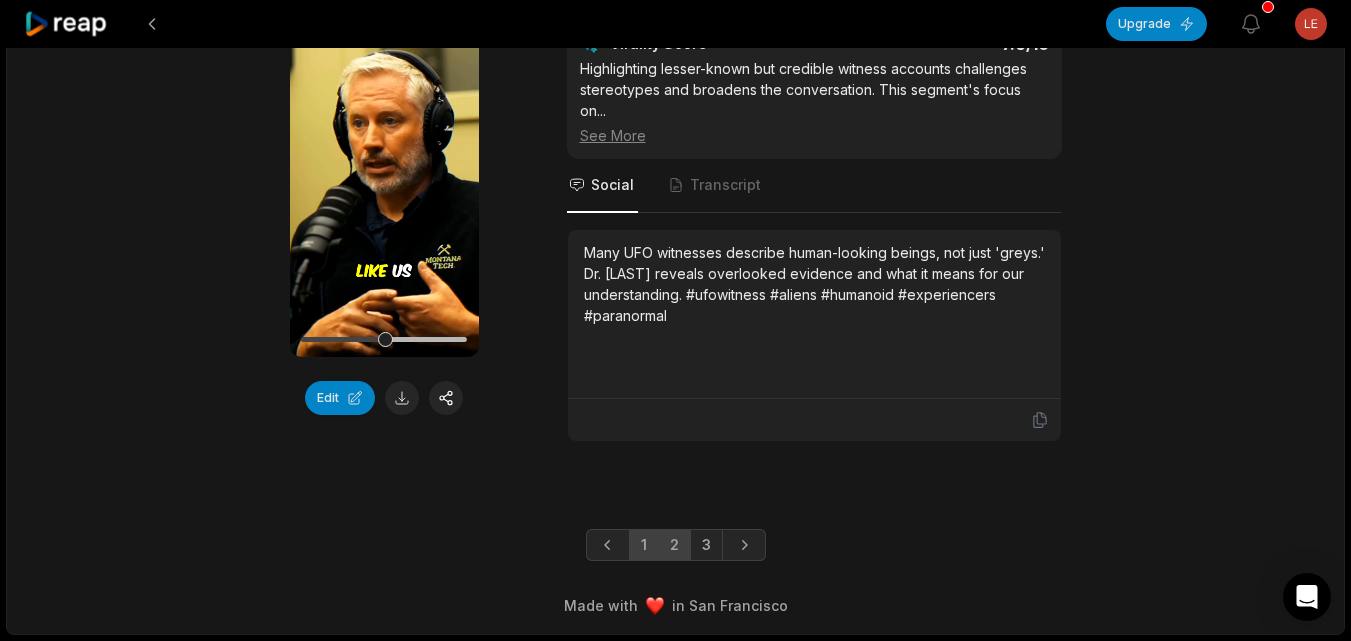 click on "2" at bounding box center (674, 545) 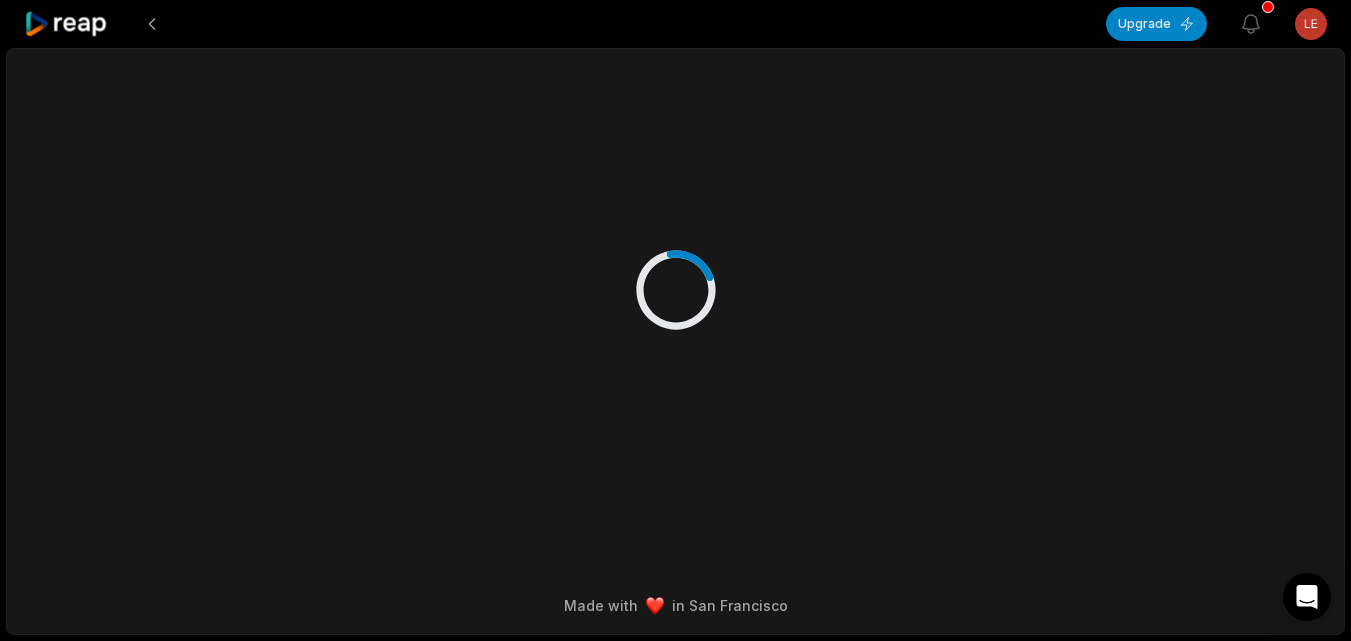 scroll, scrollTop: 0, scrollLeft: 0, axis: both 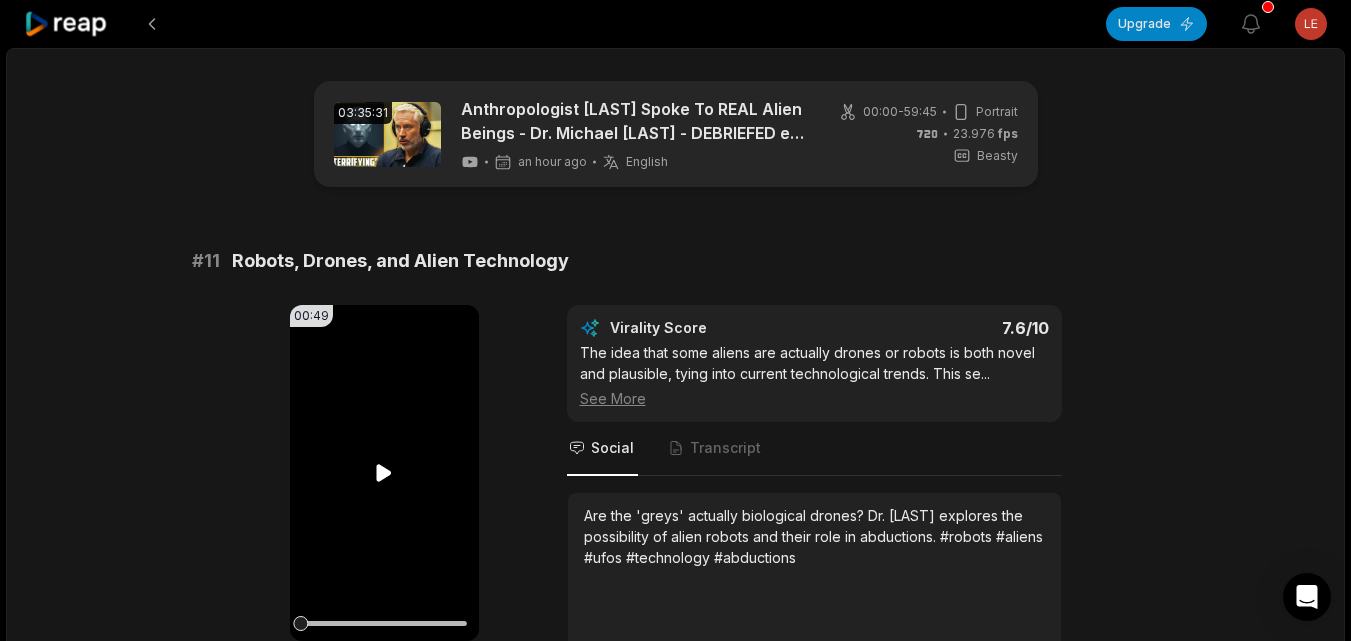 click on "Your browser does not support mp4 format." at bounding box center [384, 473] 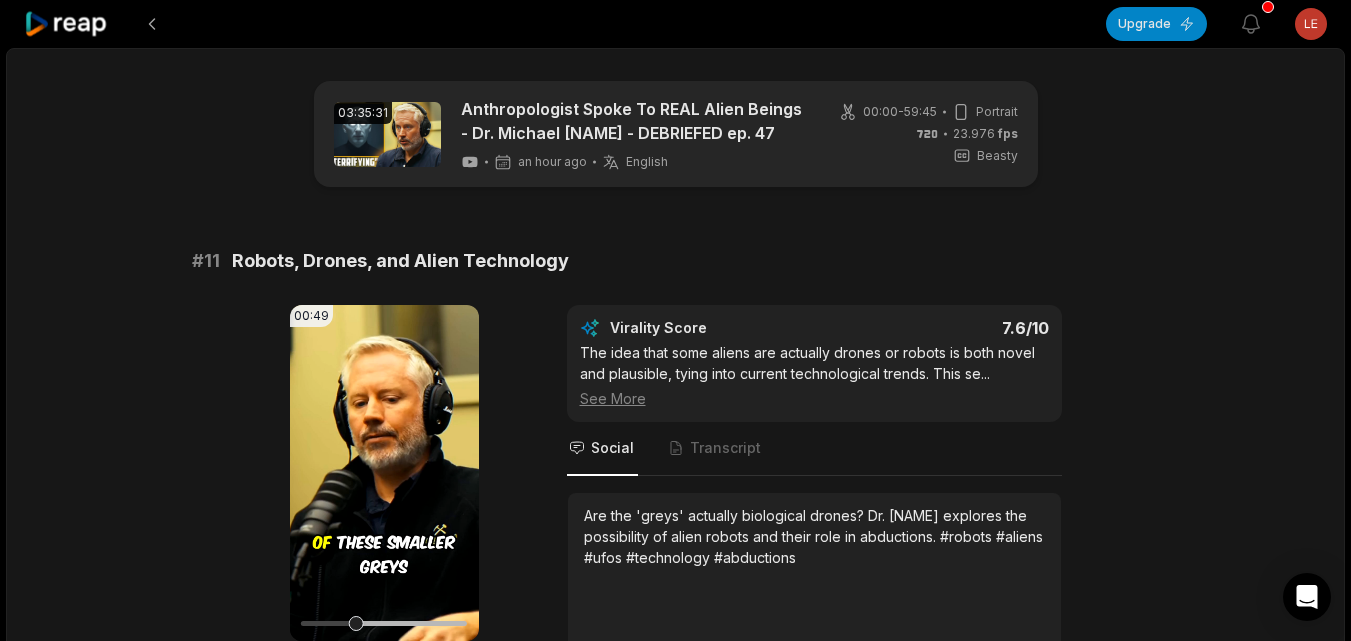 click at bounding box center (402, 682) 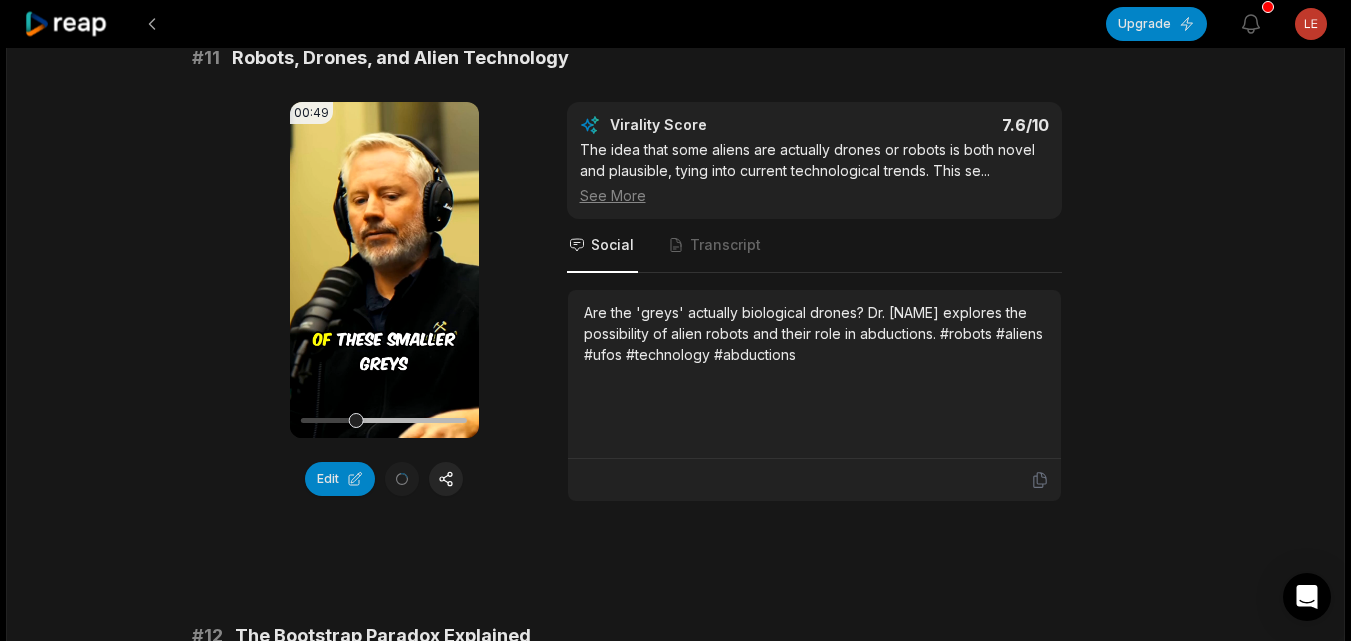 scroll, scrollTop: 0, scrollLeft: 0, axis: both 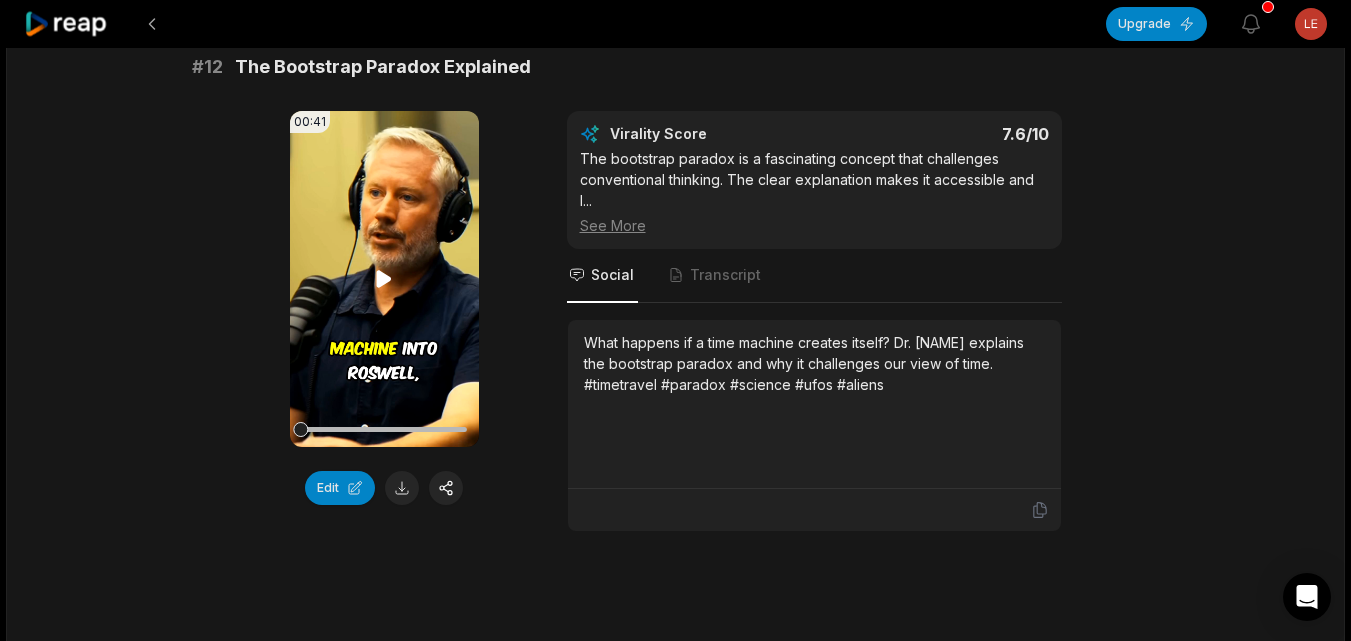 click 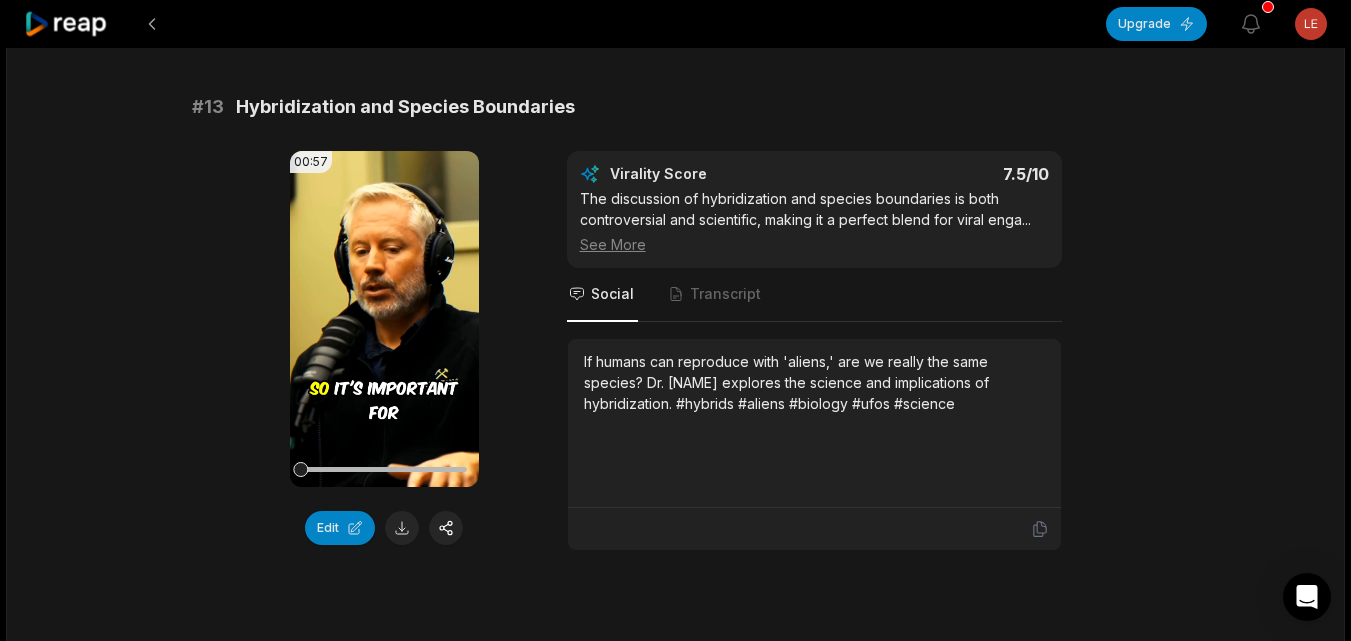 scroll, scrollTop: 1341, scrollLeft: 0, axis: vertical 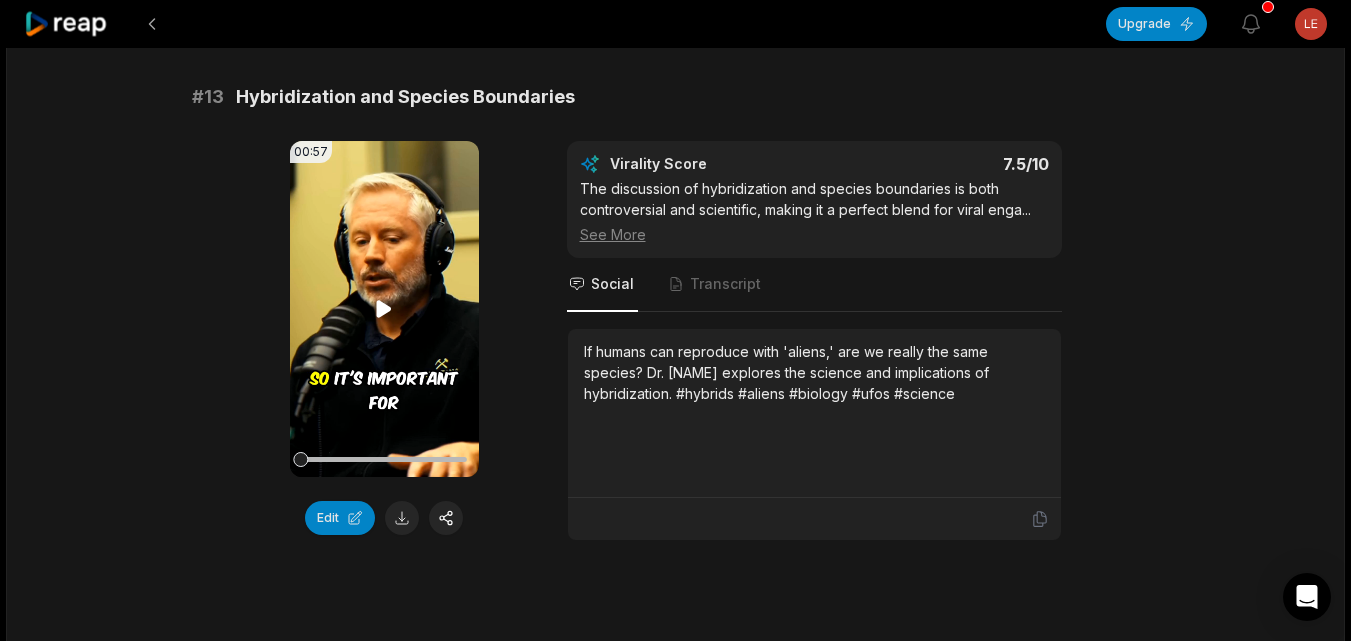 click on "Your browser does not support mp4 format." at bounding box center (384, 309) 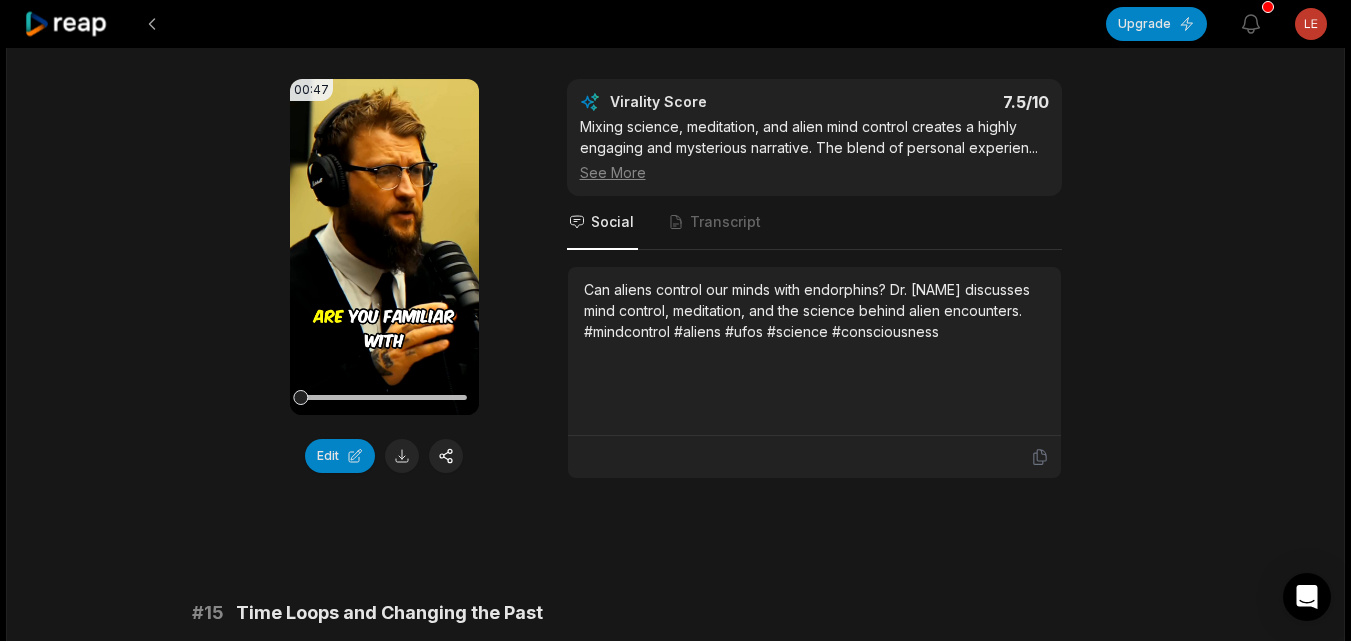 scroll, scrollTop: 2093, scrollLeft: 0, axis: vertical 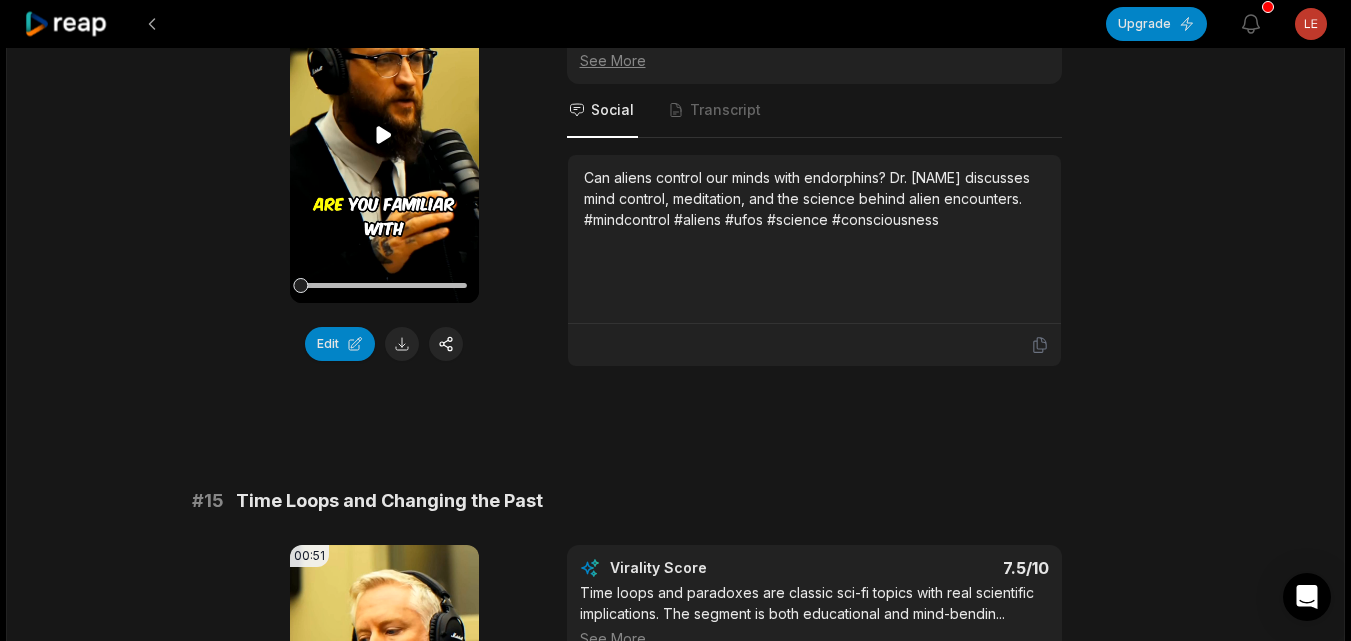 click 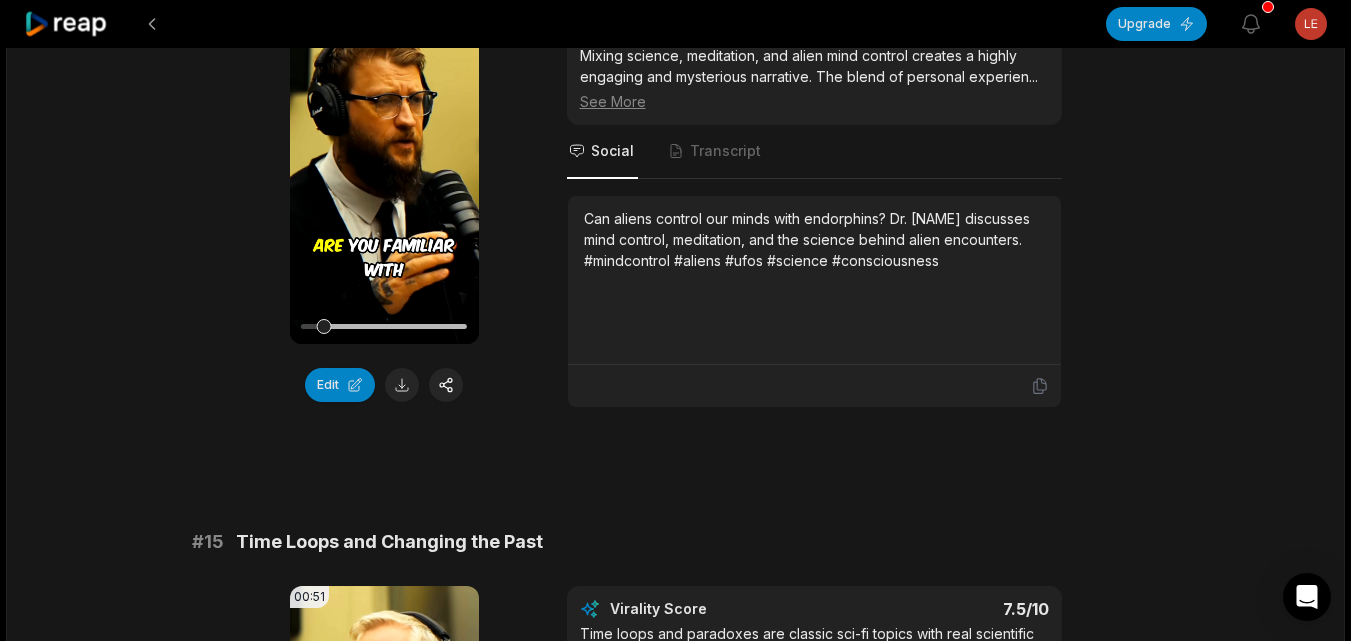 scroll, scrollTop: 1991, scrollLeft: 0, axis: vertical 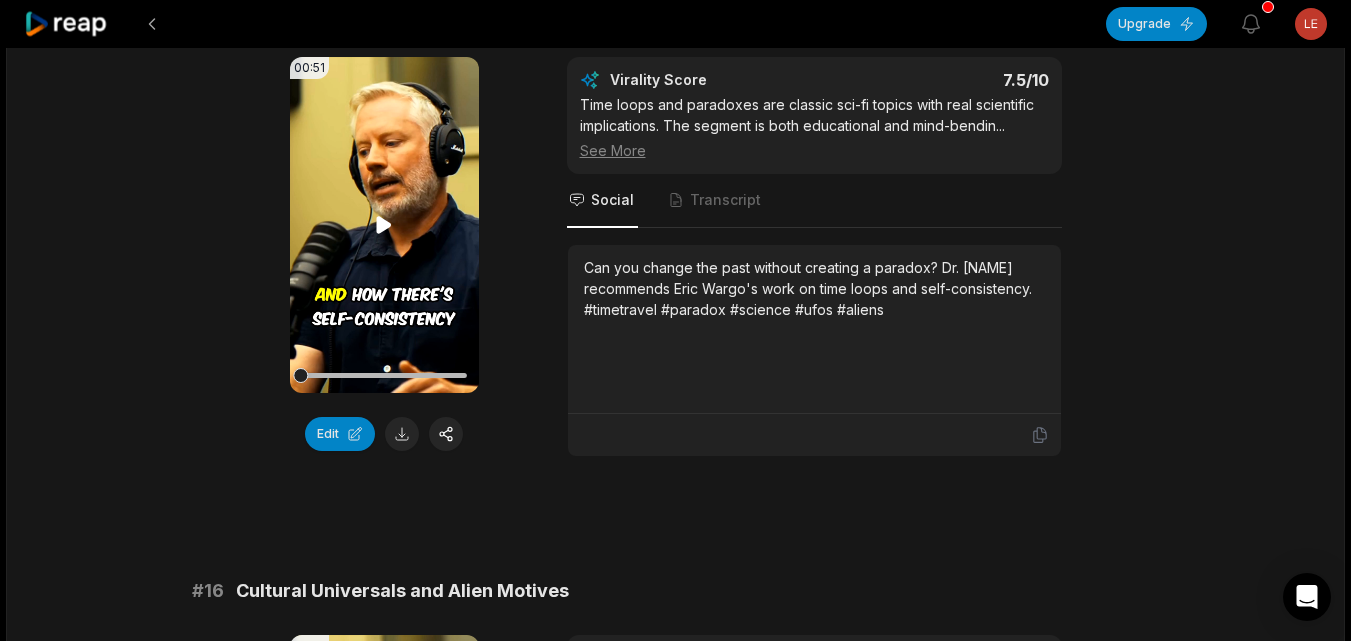 click on "Your browser does not support mp4 format." at bounding box center [384, 225] 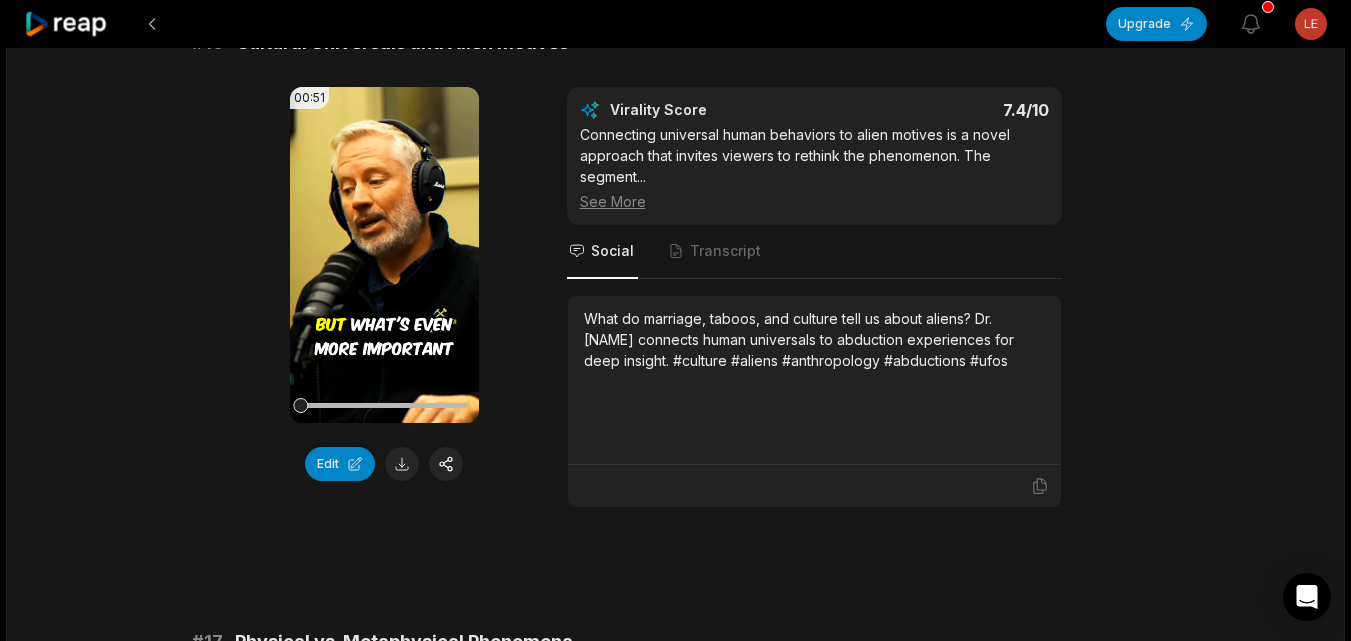 scroll, scrollTop: 3140, scrollLeft: 0, axis: vertical 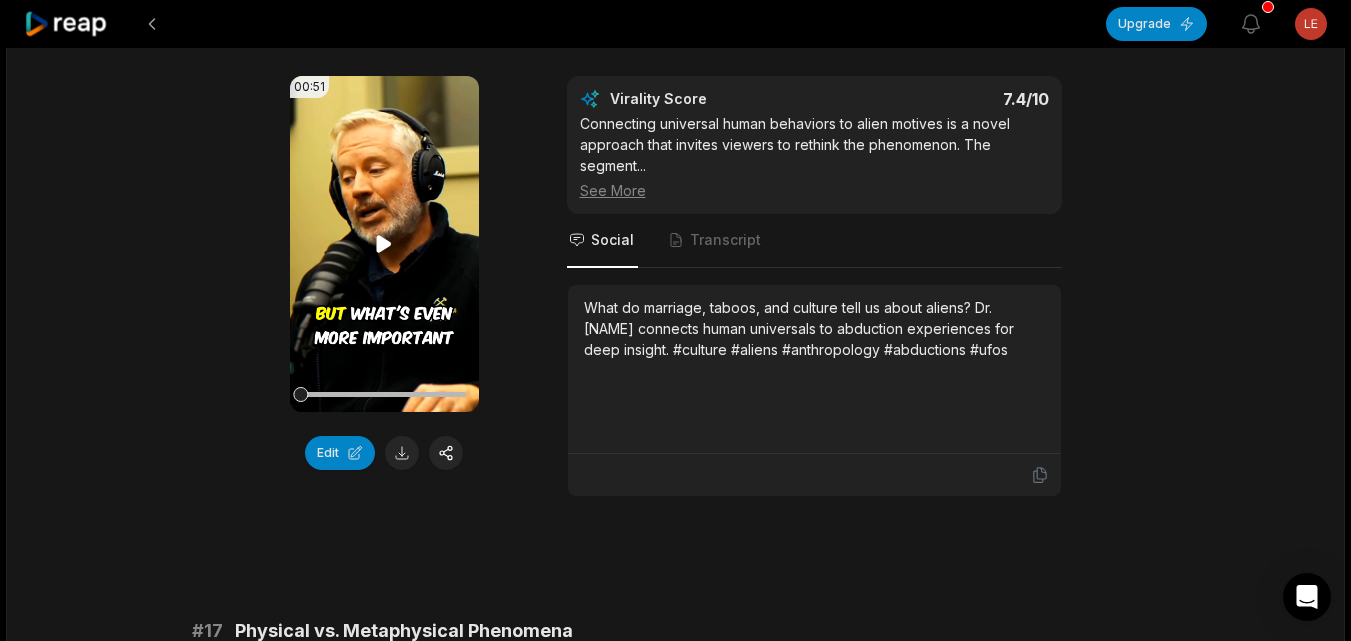 click on "Your browser does not support mp4 format." at bounding box center [384, 244] 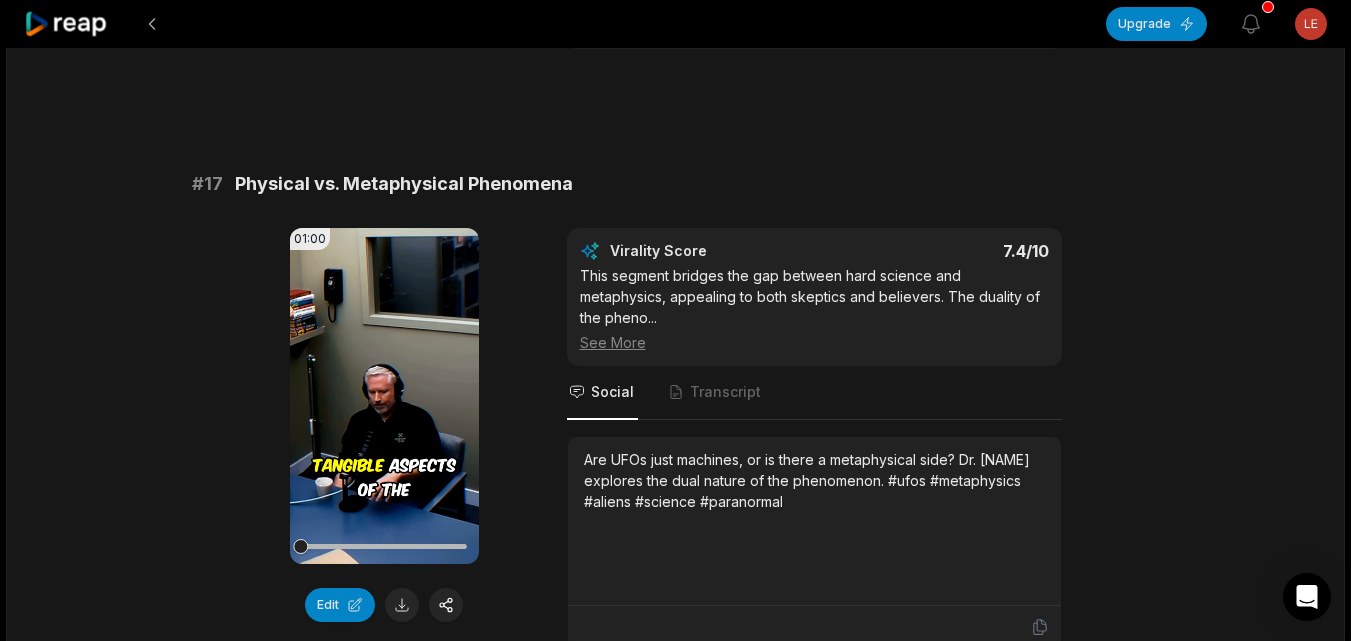 scroll, scrollTop: 3597, scrollLeft: 0, axis: vertical 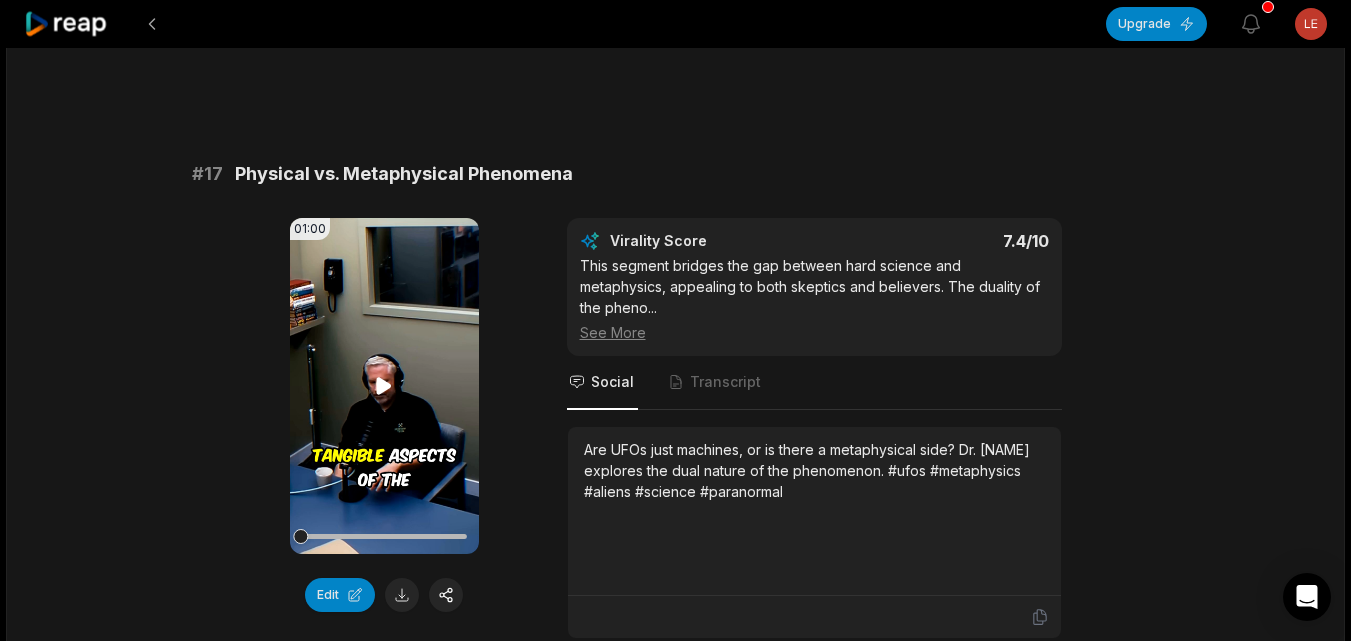 click on "Your browser does not support mp4 format." at bounding box center [384, 386] 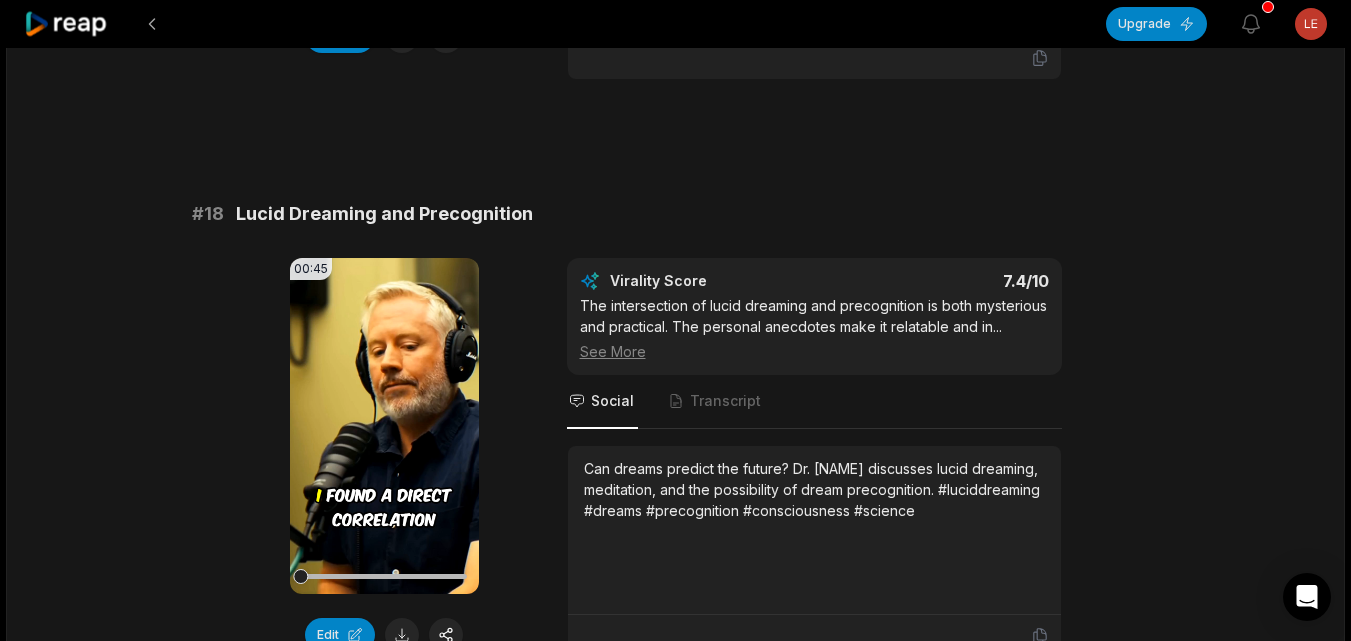 scroll, scrollTop: 4227, scrollLeft: 0, axis: vertical 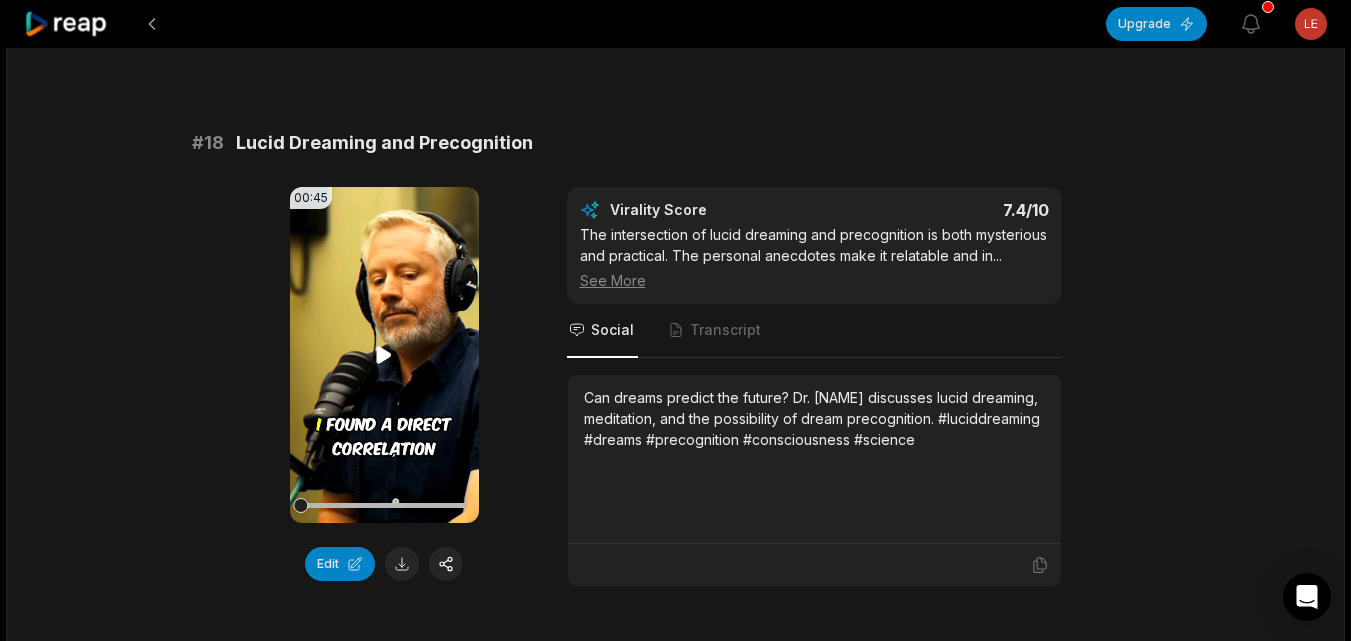 click on "Your browser does not support mp4 format." at bounding box center [384, 355] 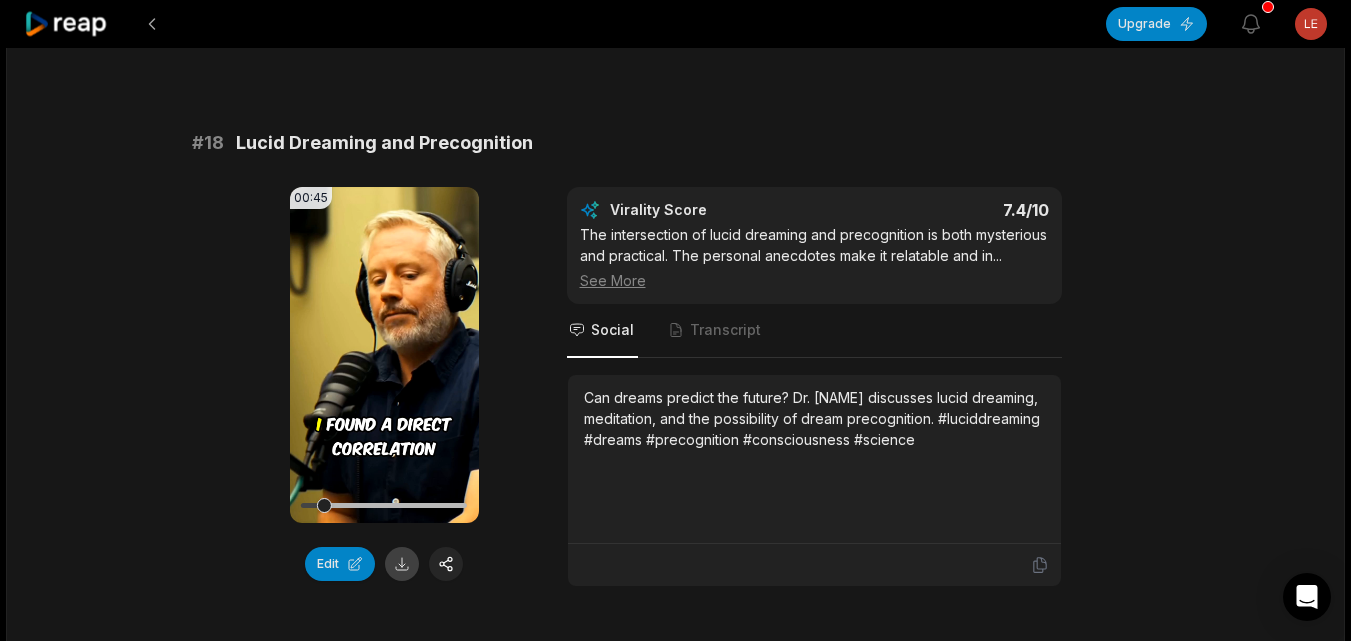 click at bounding box center [402, 564] 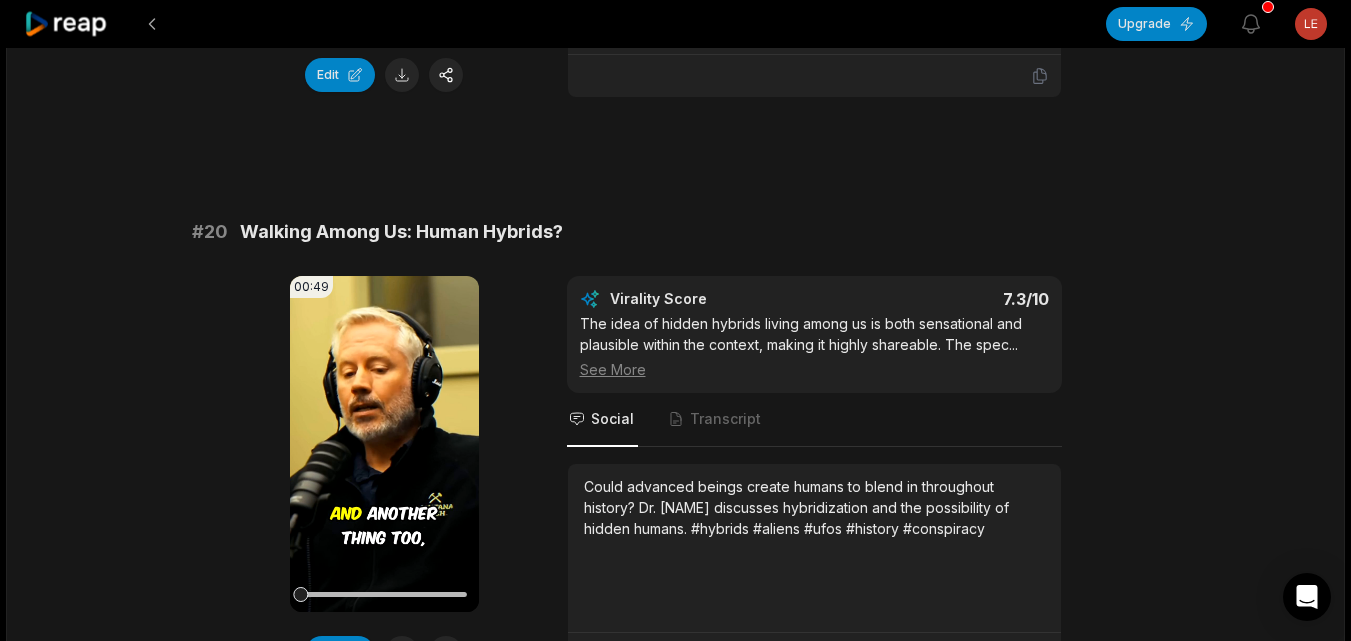 scroll, scrollTop: 5355, scrollLeft: 0, axis: vertical 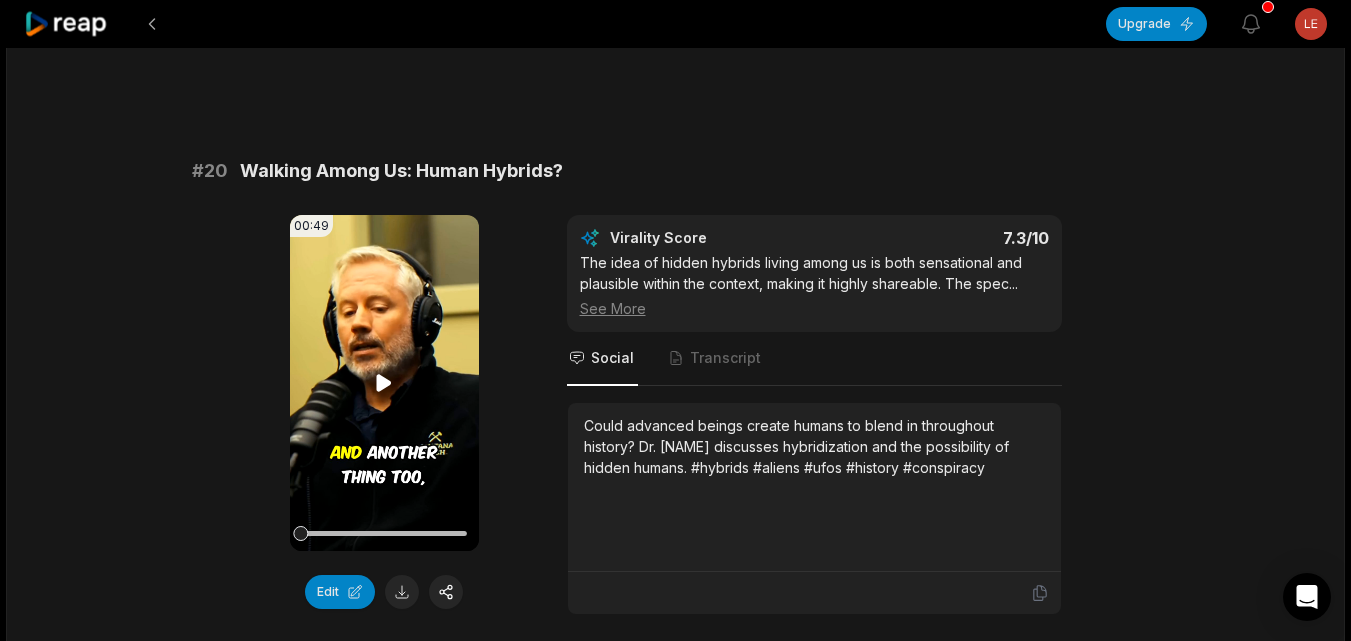 click on "Your browser does not support mp4 format." at bounding box center (384, 383) 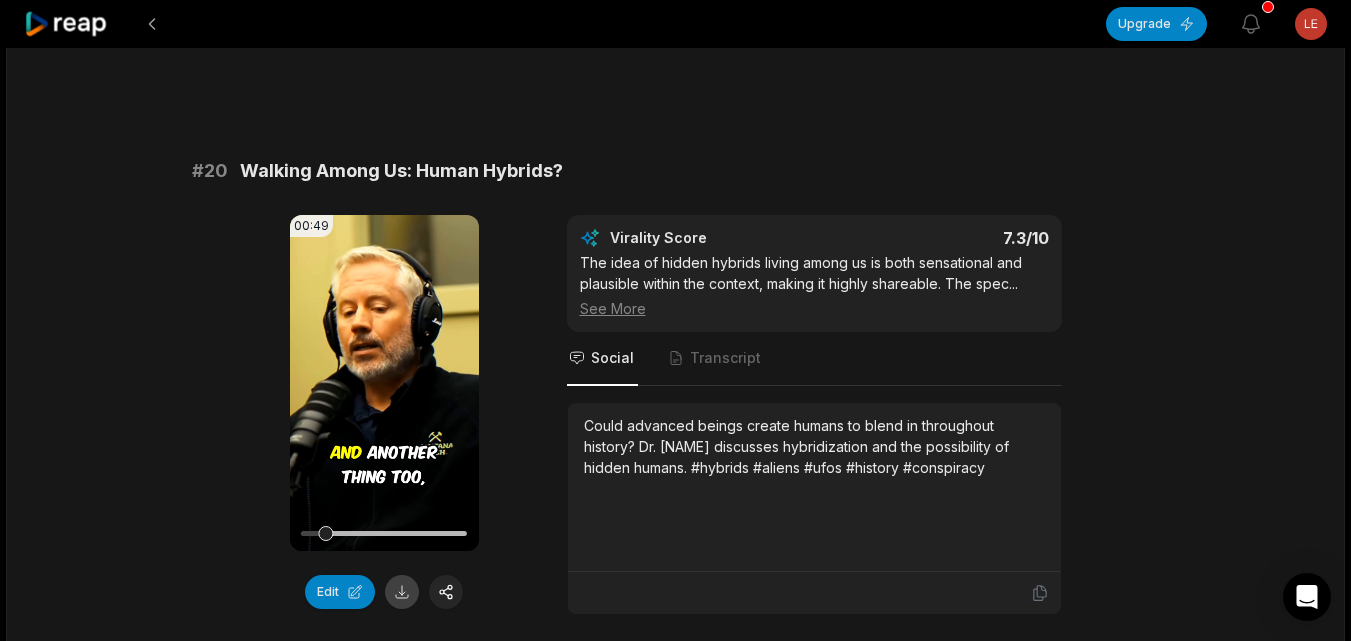 click at bounding box center (402, 592) 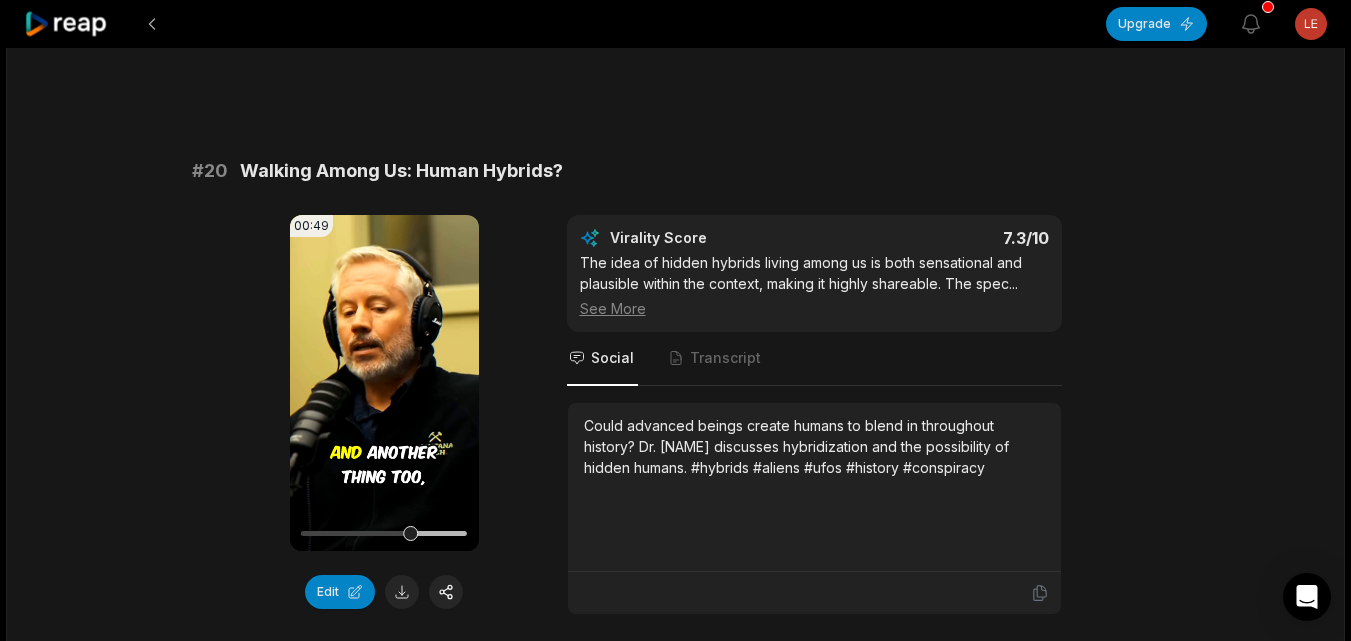 click on "03:35:31 Anthropologist Spoke To REAL Alien Beings - Dr. Michael [NAME] - DEBRIEFED ep. 47 an hour ago English en 00:00  -  59:45 Portrait 23.976   fps Beasty # 11 Robots, Drones, and Alien Technology 00:49 Your browser does not support mp4 format. Edit Virality Score 7.6 /10 The idea that some aliens are actually drones or robots is both novel and plausible, tying into current technological trends. This se ...   See More Social Transcript Are the 'greys' actually biological drones? Dr. [NAME] explores the possibility of alien robots and their role in abductions. #robots #aliens #ufos #technology #abductions # 12 The Bootstrap Paradox Explained 00:41 Your browser does not support mp4 format. Edit Virality Score 7.6 /10 The bootstrap paradox is a fascinating concept that challenges conventional thinking. The clear explanation makes it accessible and l ...   See More Social Transcript # 13 Hybridization and Species Boundaries 00:57 Your browser does not support mp4 format. Edit Virality Score 7.5 /10 ...   #" at bounding box center [675, -2250] 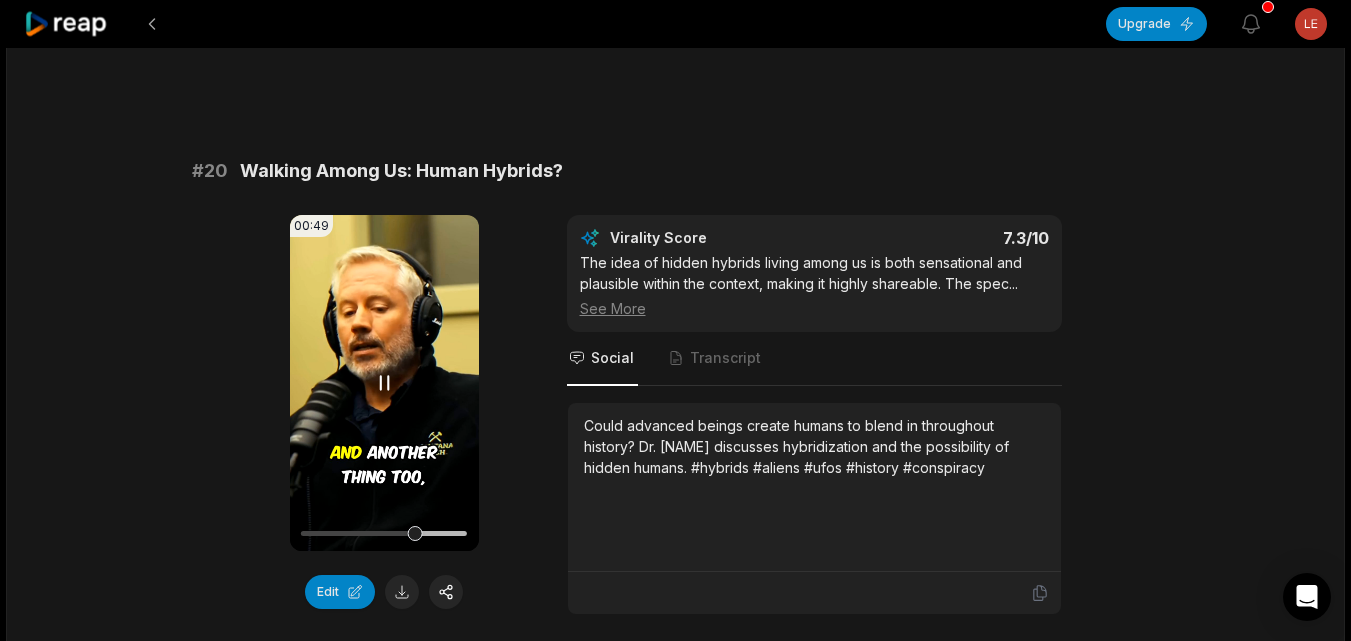 click on "Your browser does not support mp4 format." at bounding box center (384, 383) 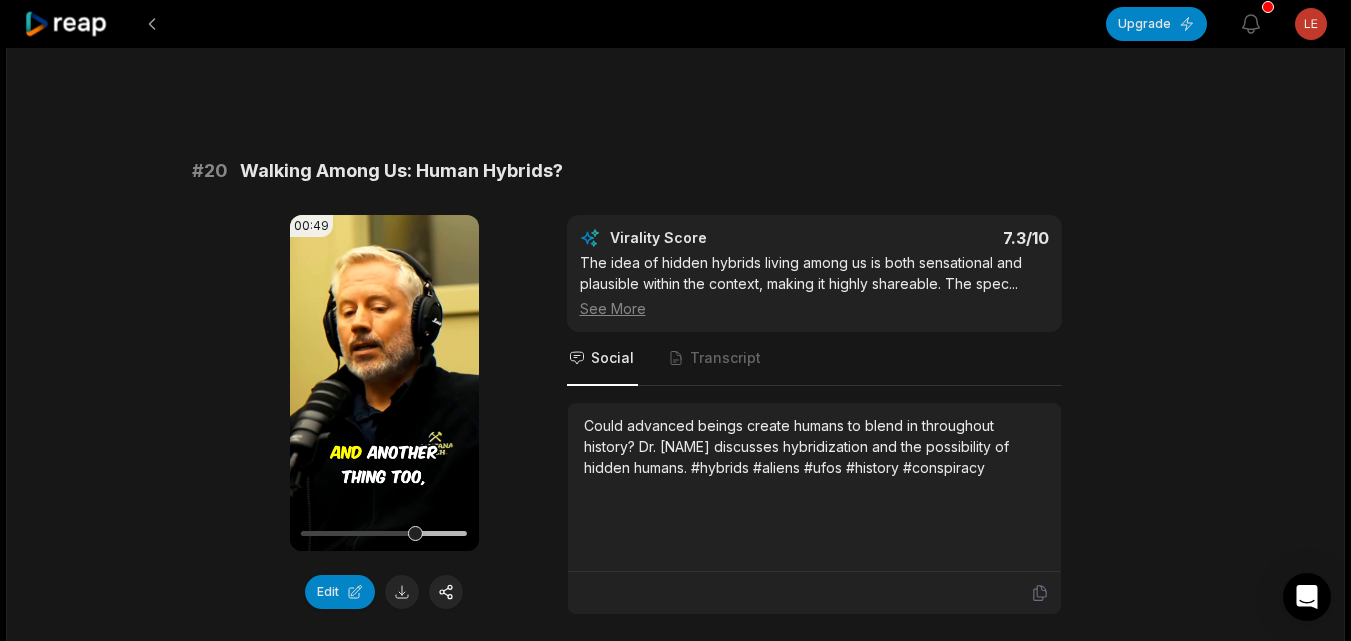 scroll, scrollTop: 5507, scrollLeft: 0, axis: vertical 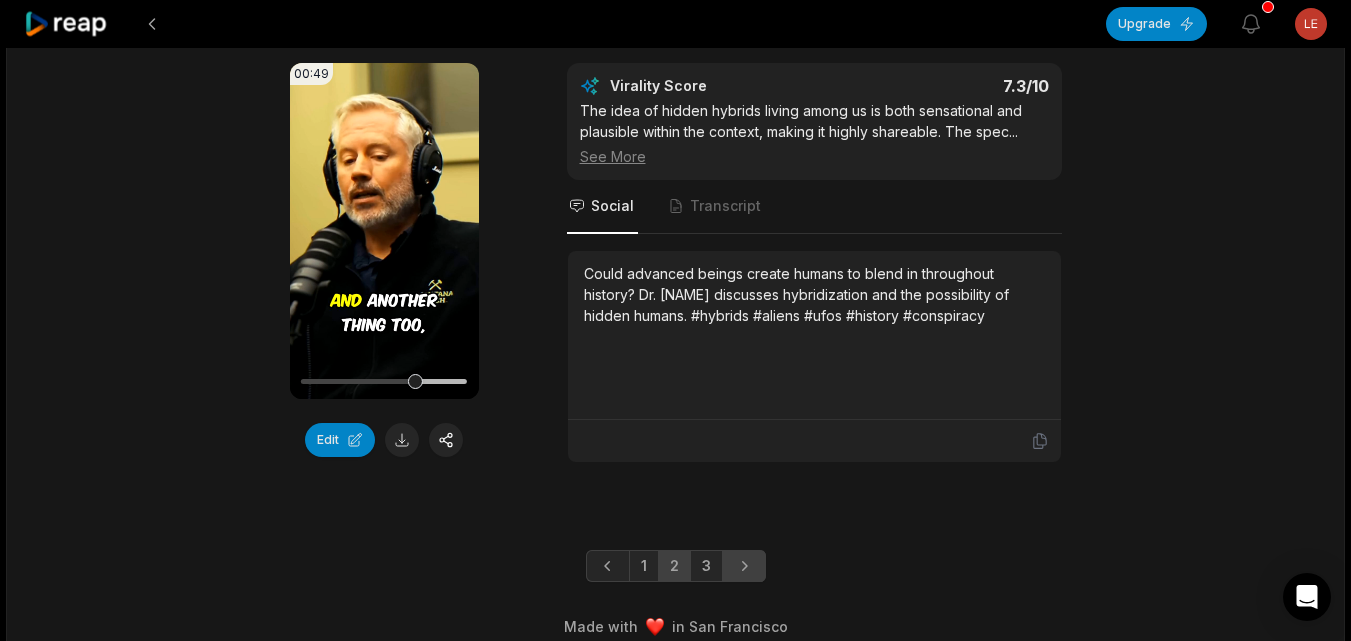 click at bounding box center [744, 566] 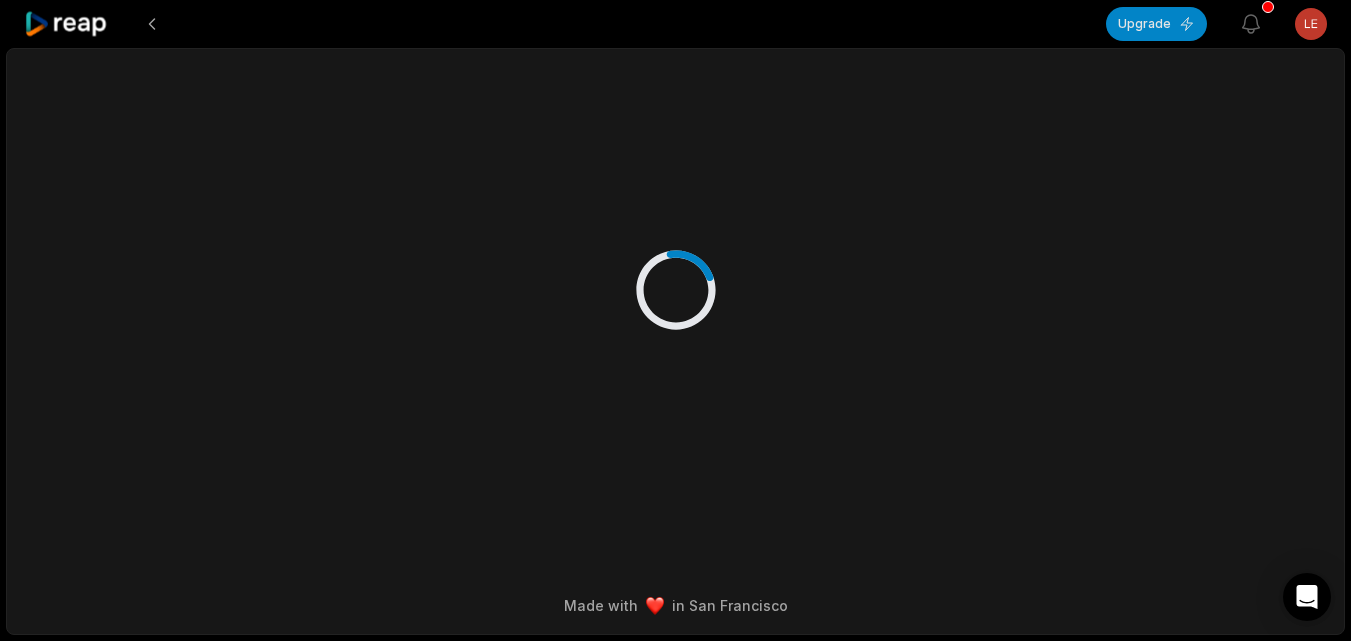 scroll, scrollTop: 0, scrollLeft: 0, axis: both 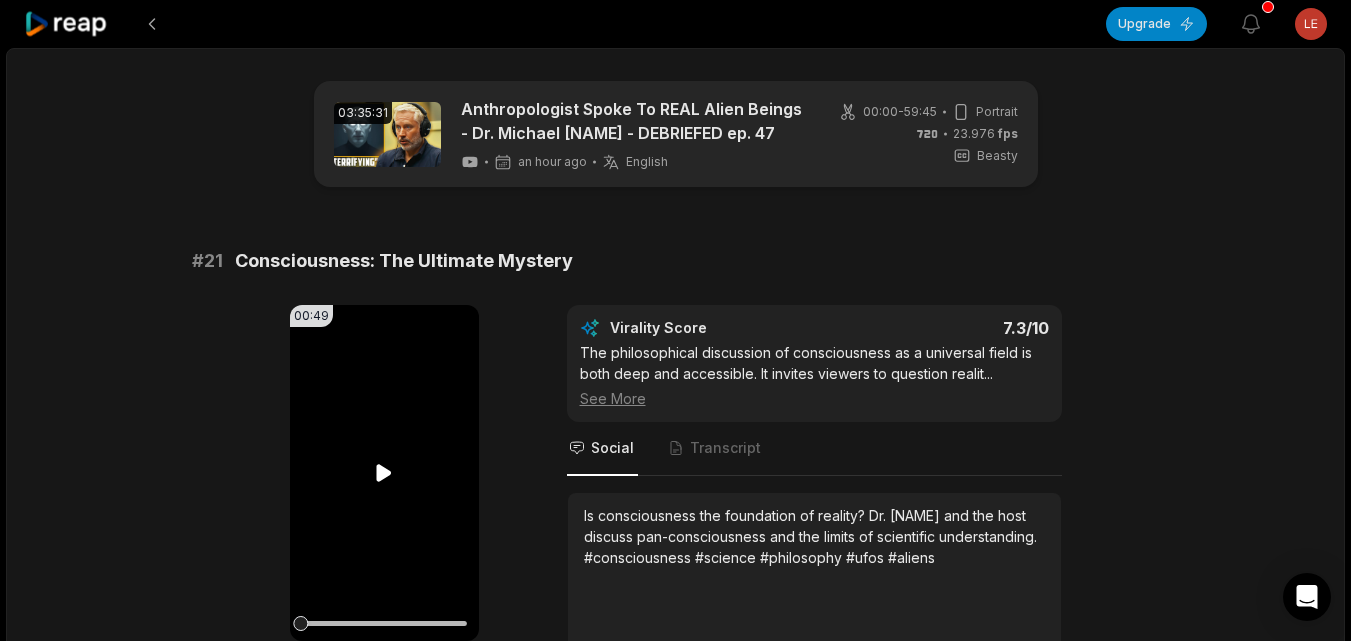 click on "Your browser does not support mp4 format." at bounding box center (384, 473) 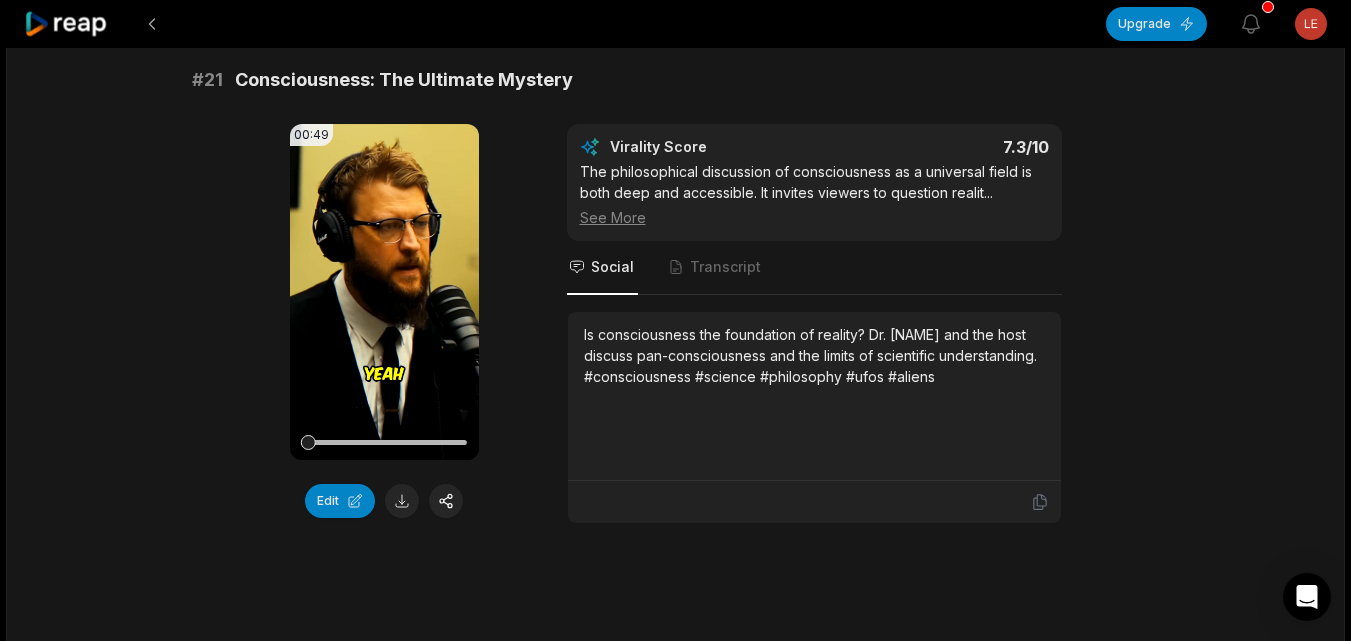scroll, scrollTop: 196, scrollLeft: 0, axis: vertical 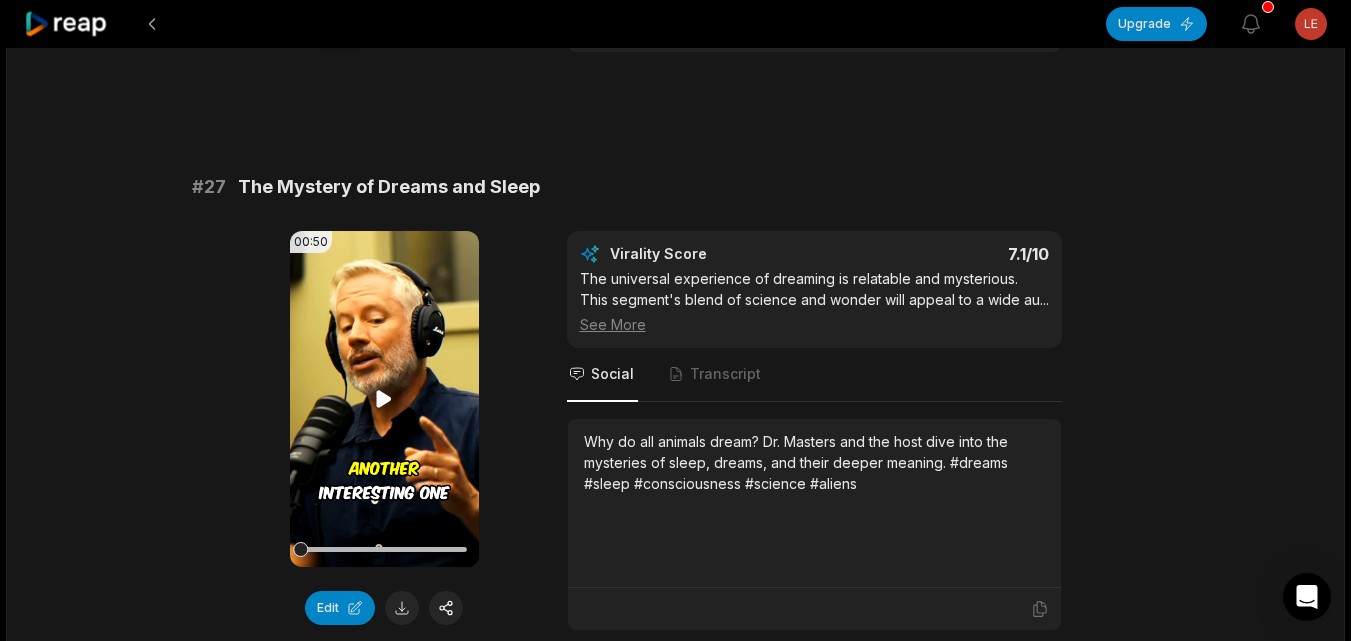 click 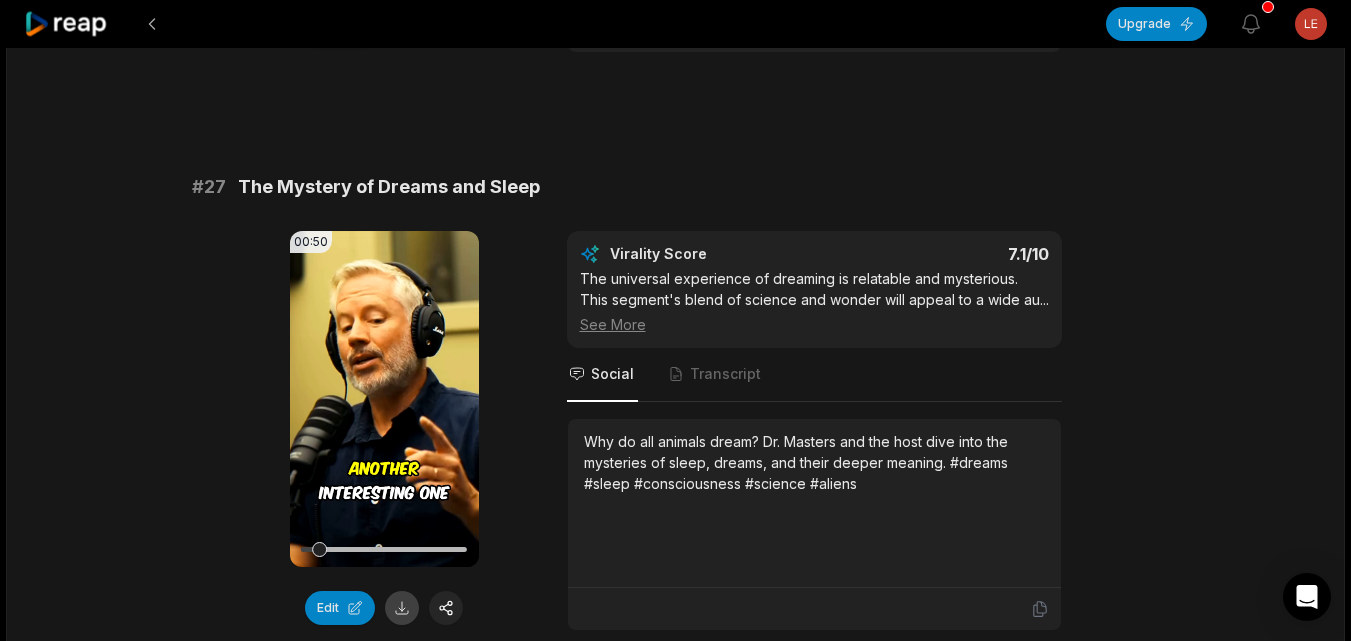 click at bounding box center (402, 608) 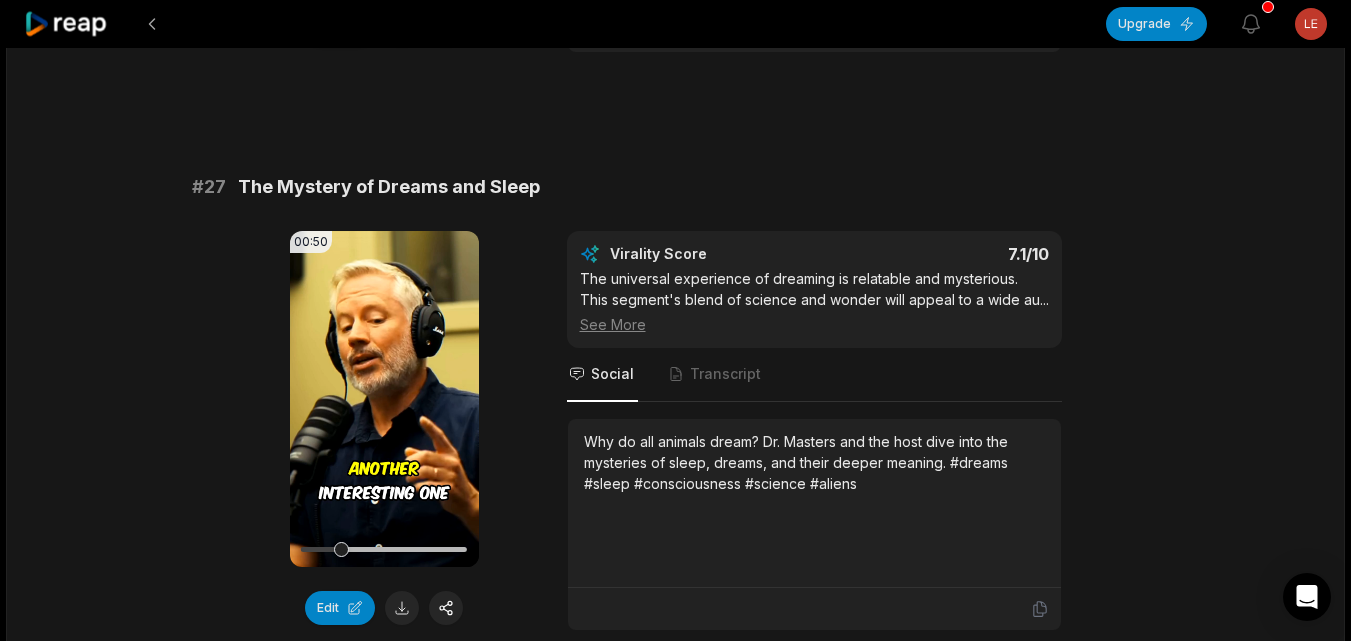 scroll, scrollTop: 3752, scrollLeft: 0, axis: vertical 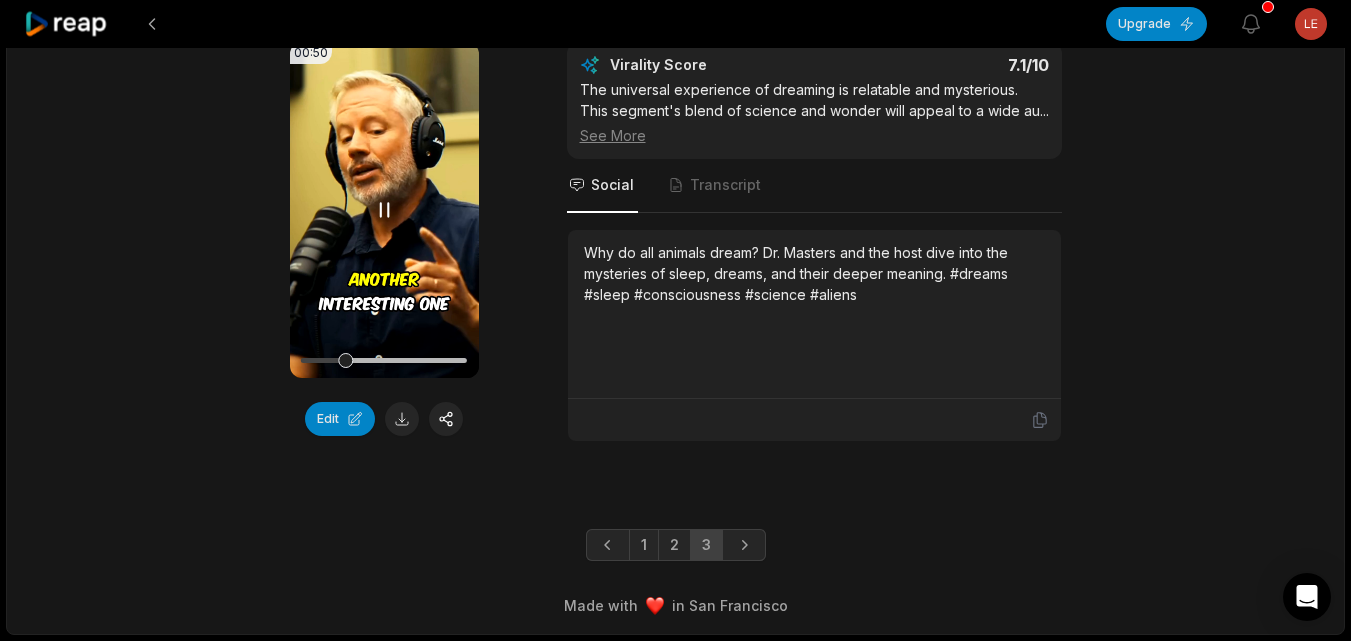 click on "Your browser does not support mp4 format." at bounding box center (384, 210) 